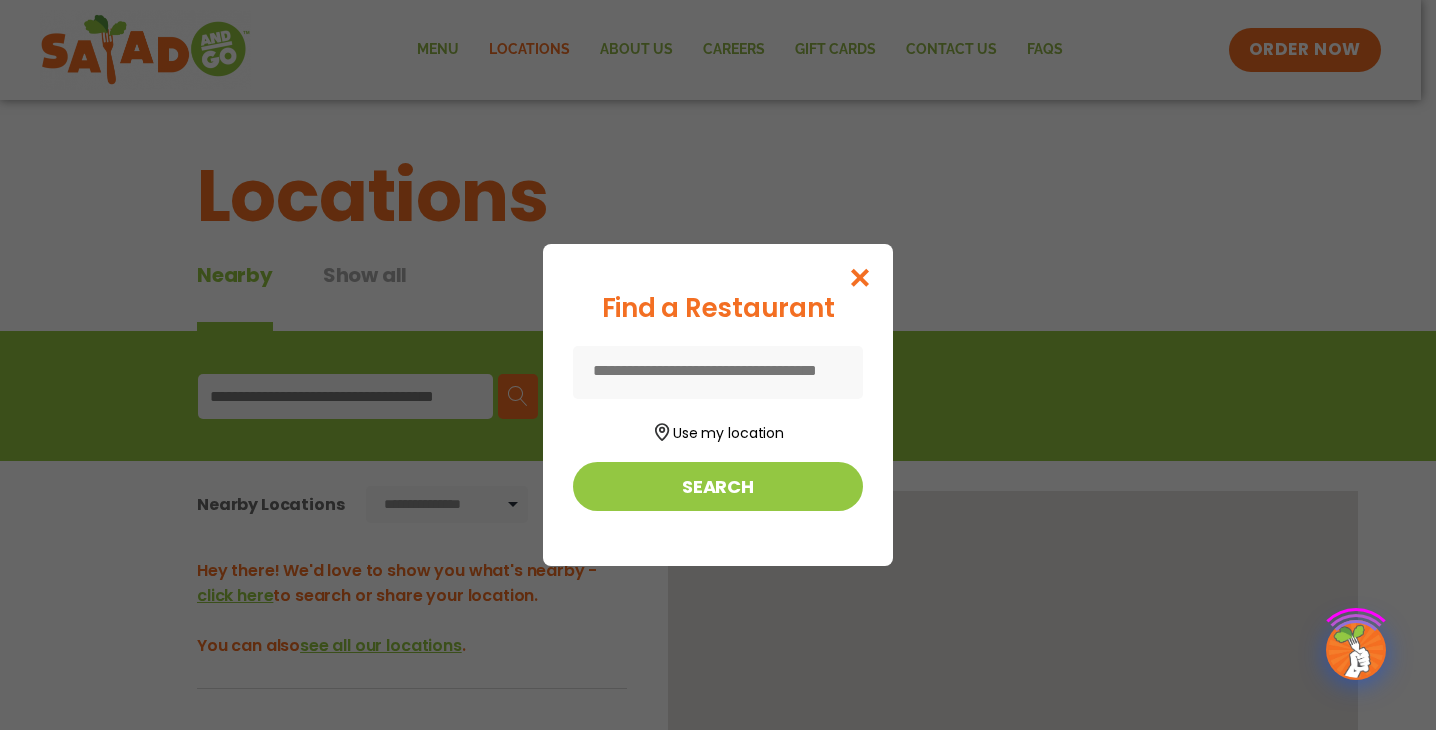 scroll, scrollTop: 0, scrollLeft: 0, axis: both 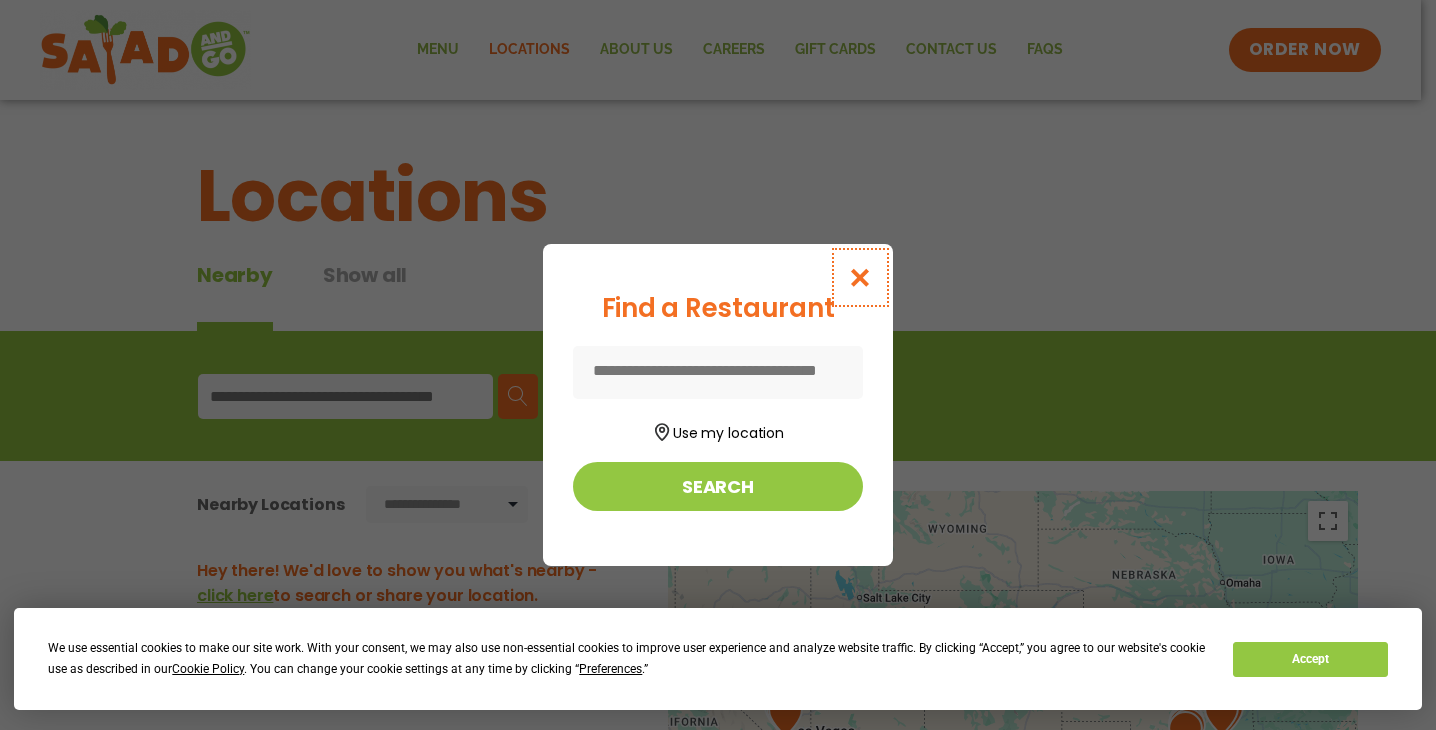 click at bounding box center (860, 277) 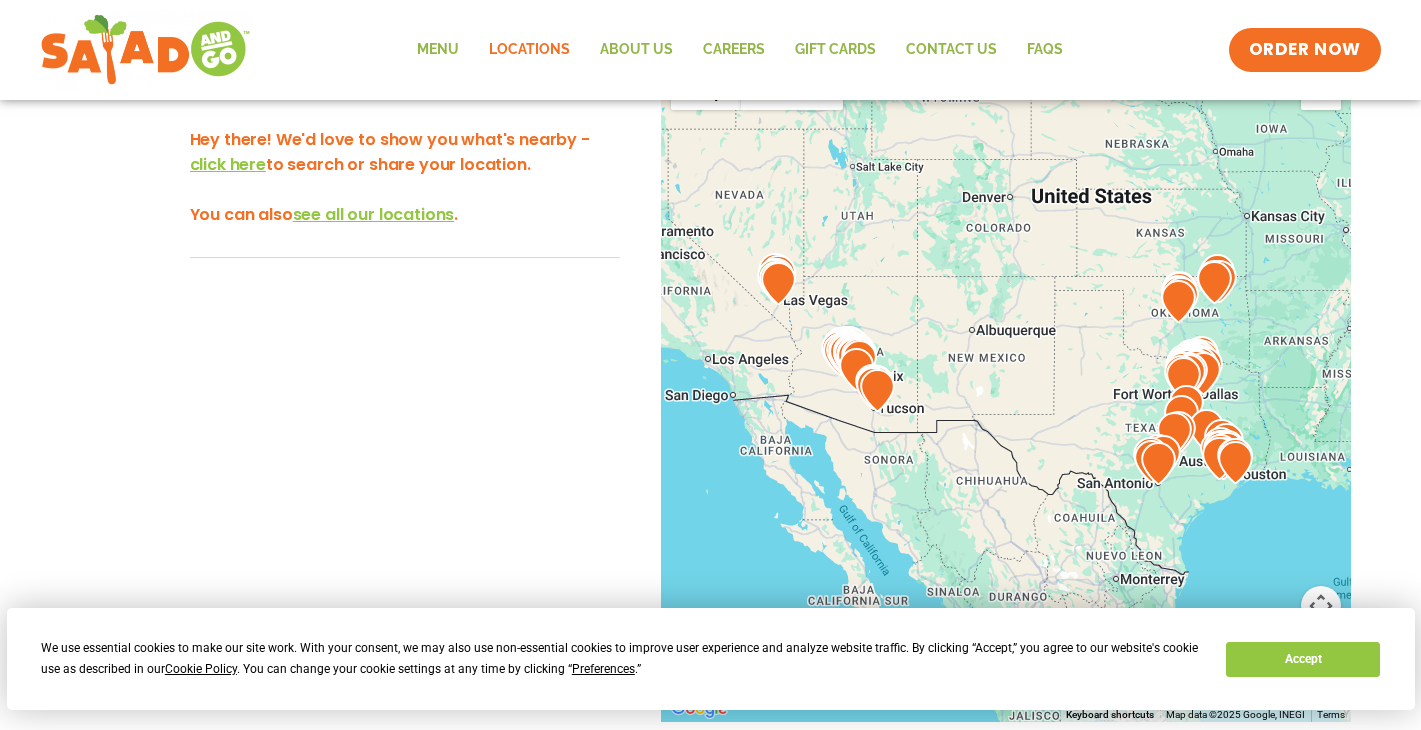 scroll, scrollTop: 434, scrollLeft: 0, axis: vertical 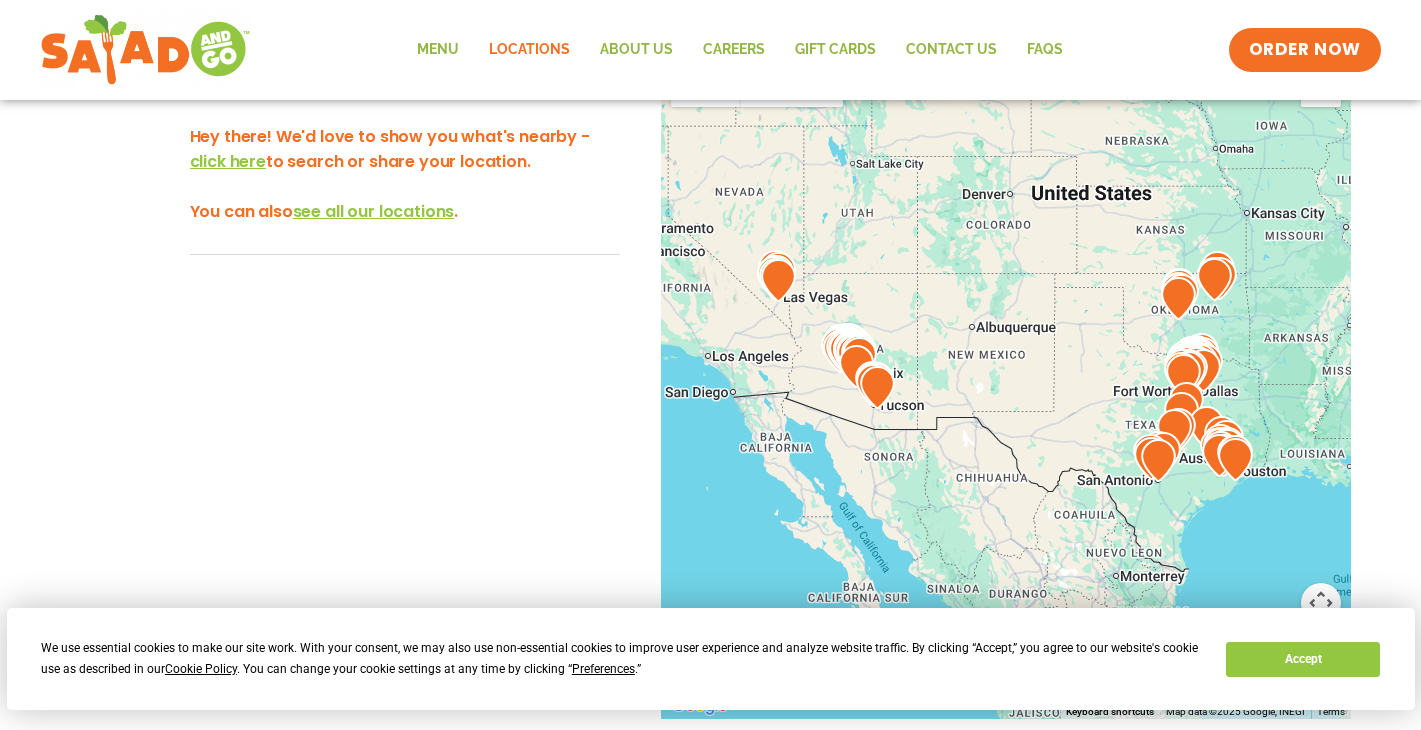 click on "To navigate, press the arrow keys." at bounding box center [1006, 388] 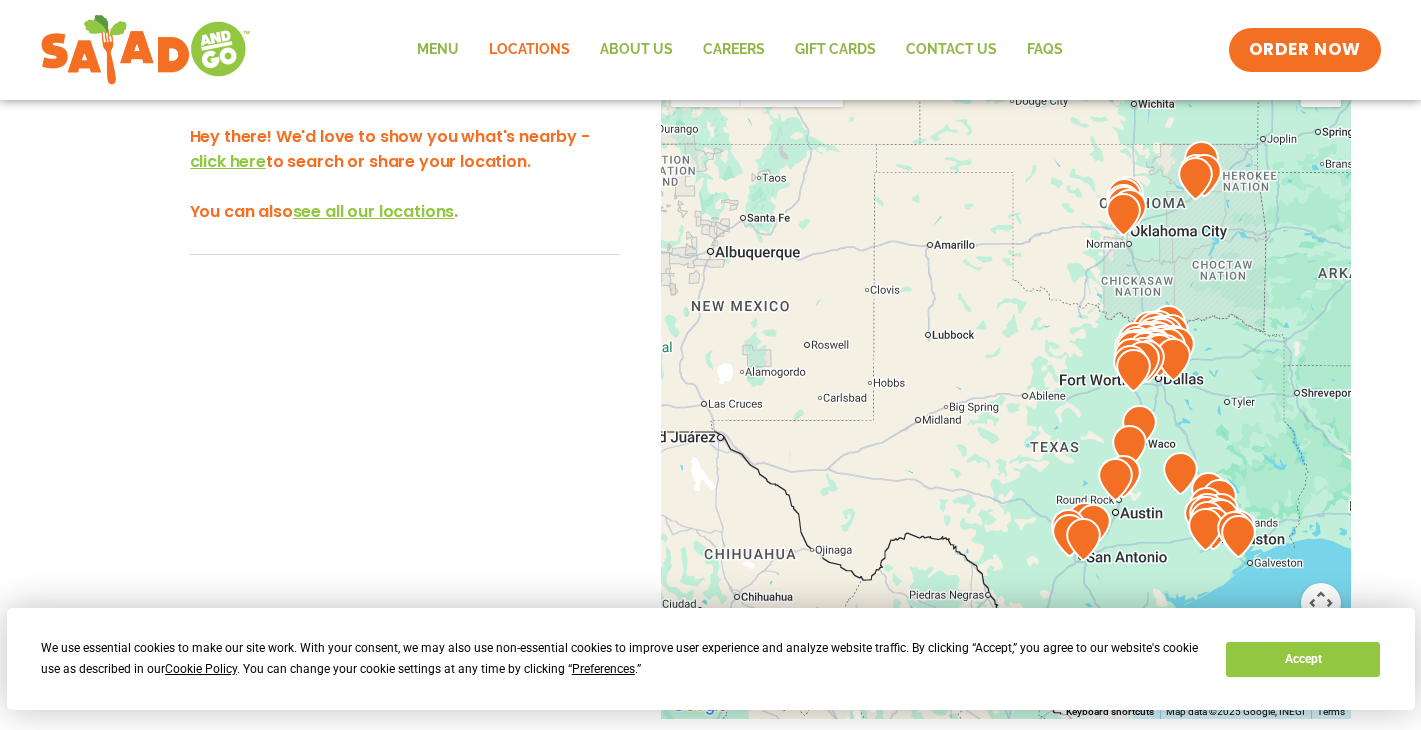 click on "To navigate, press the arrow keys." at bounding box center [1006, 388] 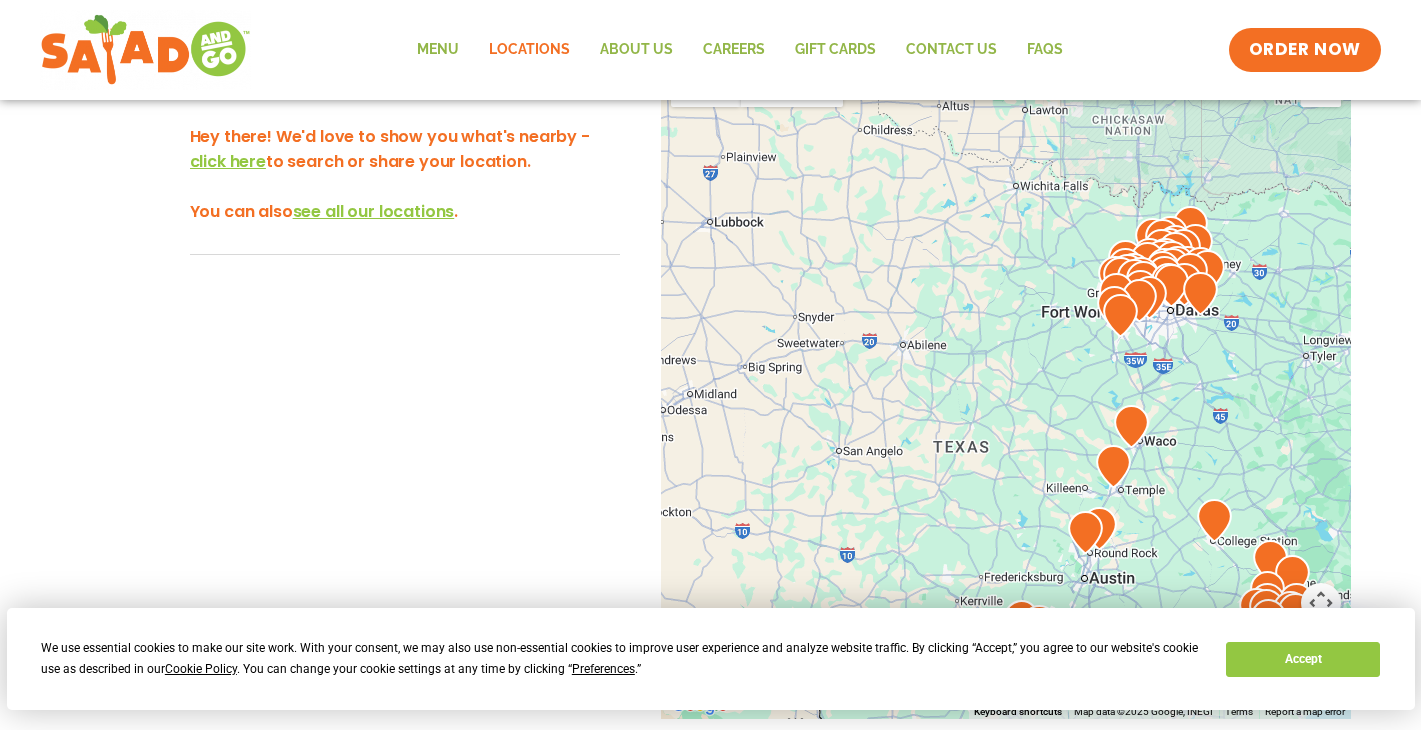 drag, startPoint x: 1158, startPoint y: 401, endPoint x: 1165, endPoint y: 393, distance: 10.630146 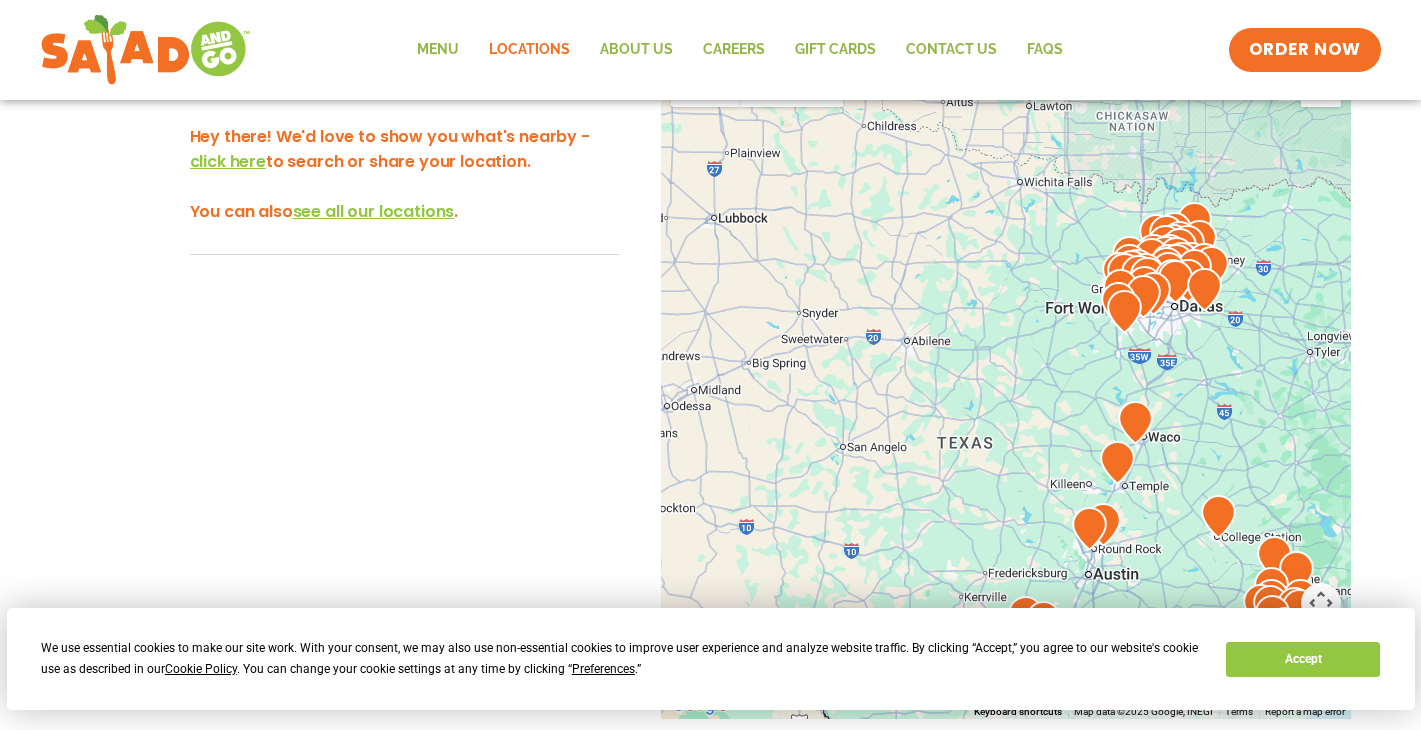 click on "To navigate, press the arrow keys." at bounding box center [1006, 388] 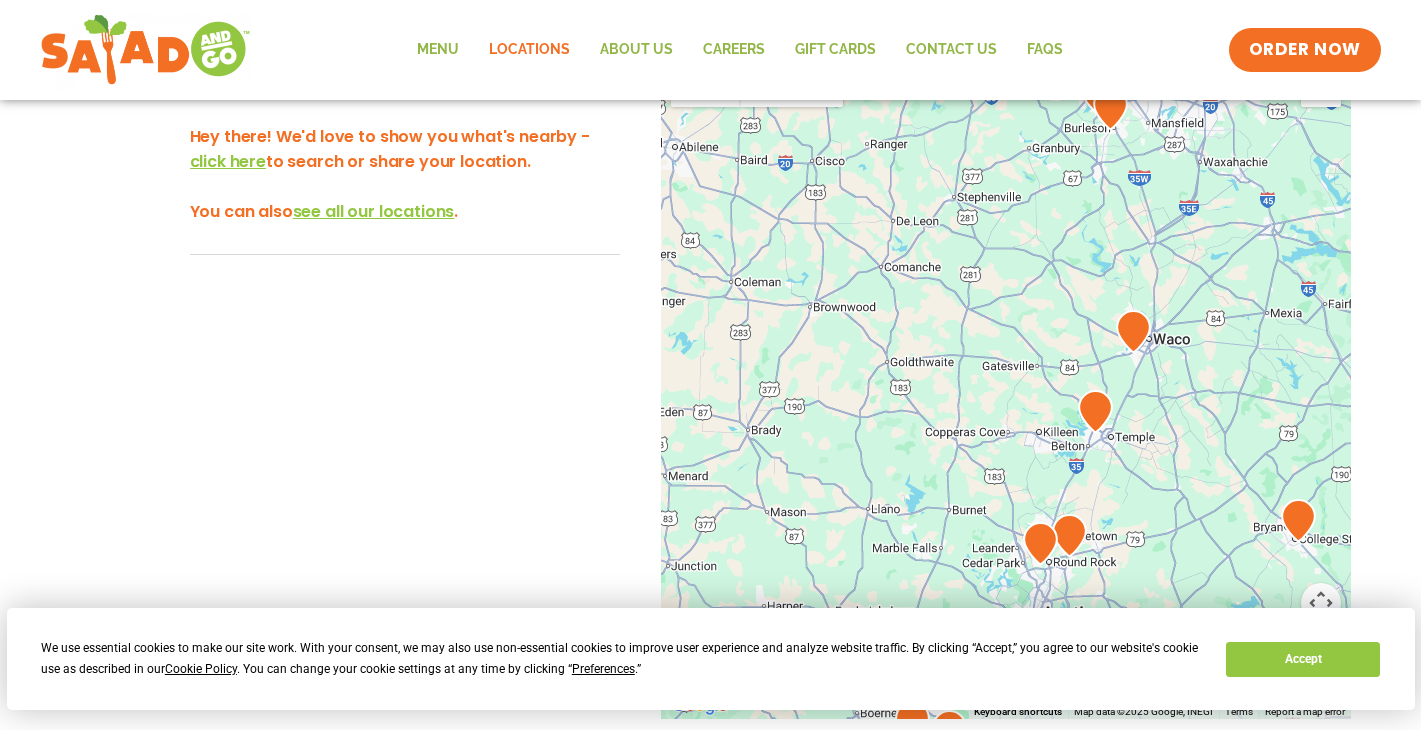 drag, startPoint x: 1143, startPoint y: 494, endPoint x: 1187, endPoint y: 358, distance: 142.94055 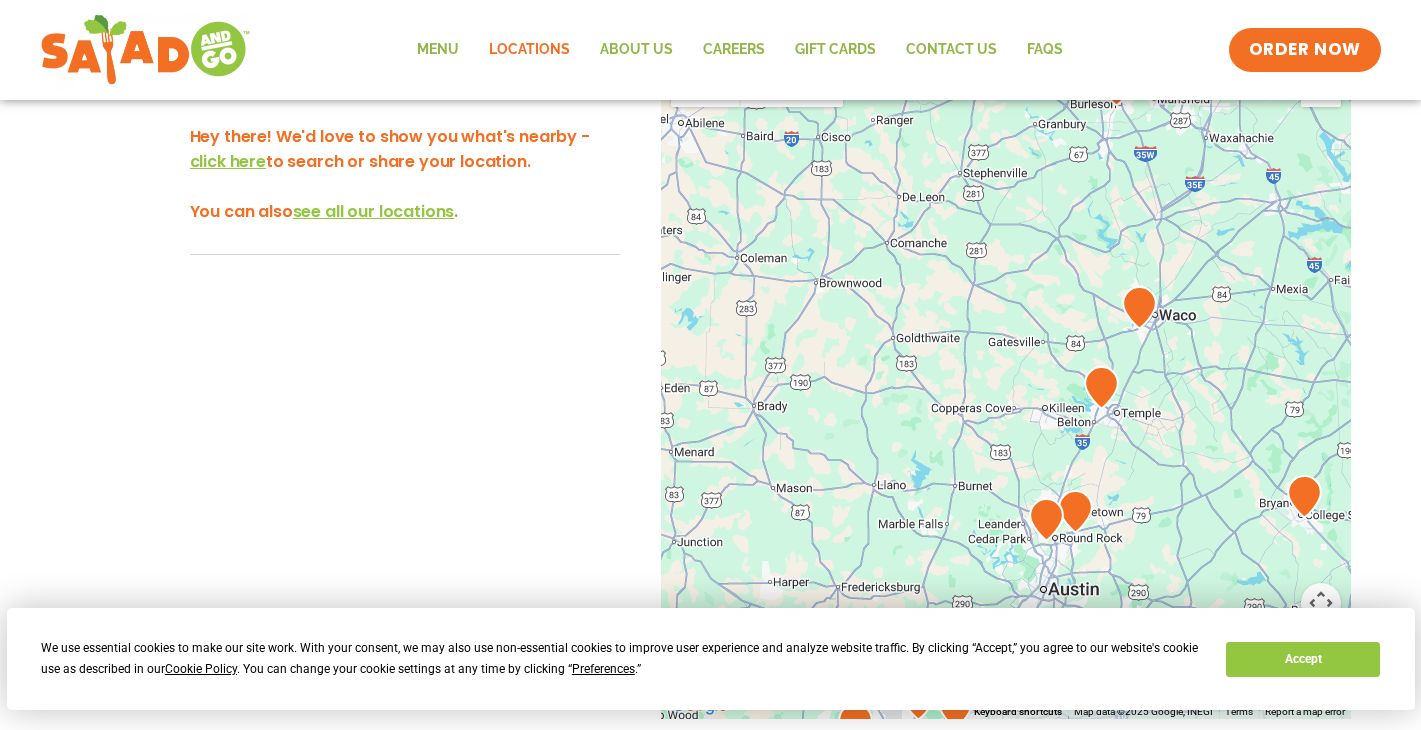 click at bounding box center (1139, 307) 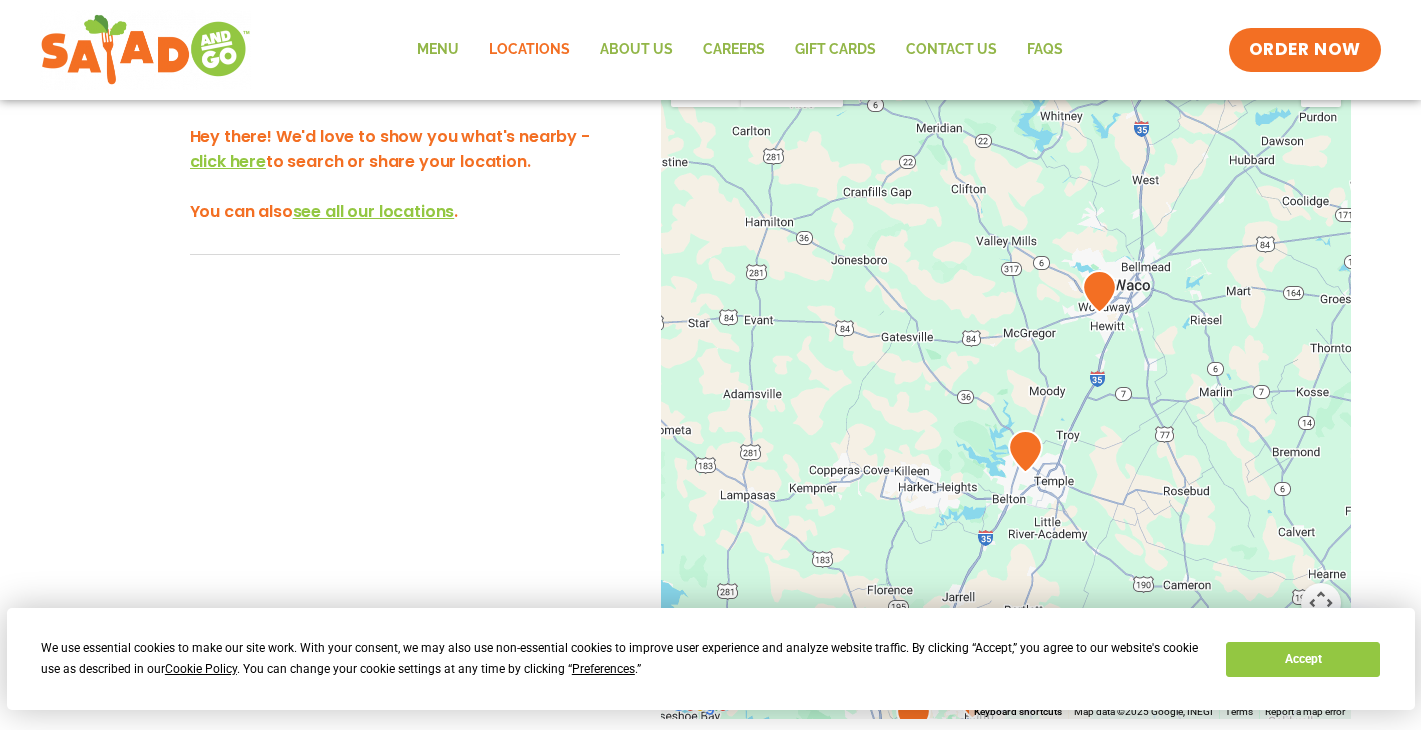 drag, startPoint x: 1110, startPoint y: 332, endPoint x: 1028, endPoint y: 306, distance: 86.023254 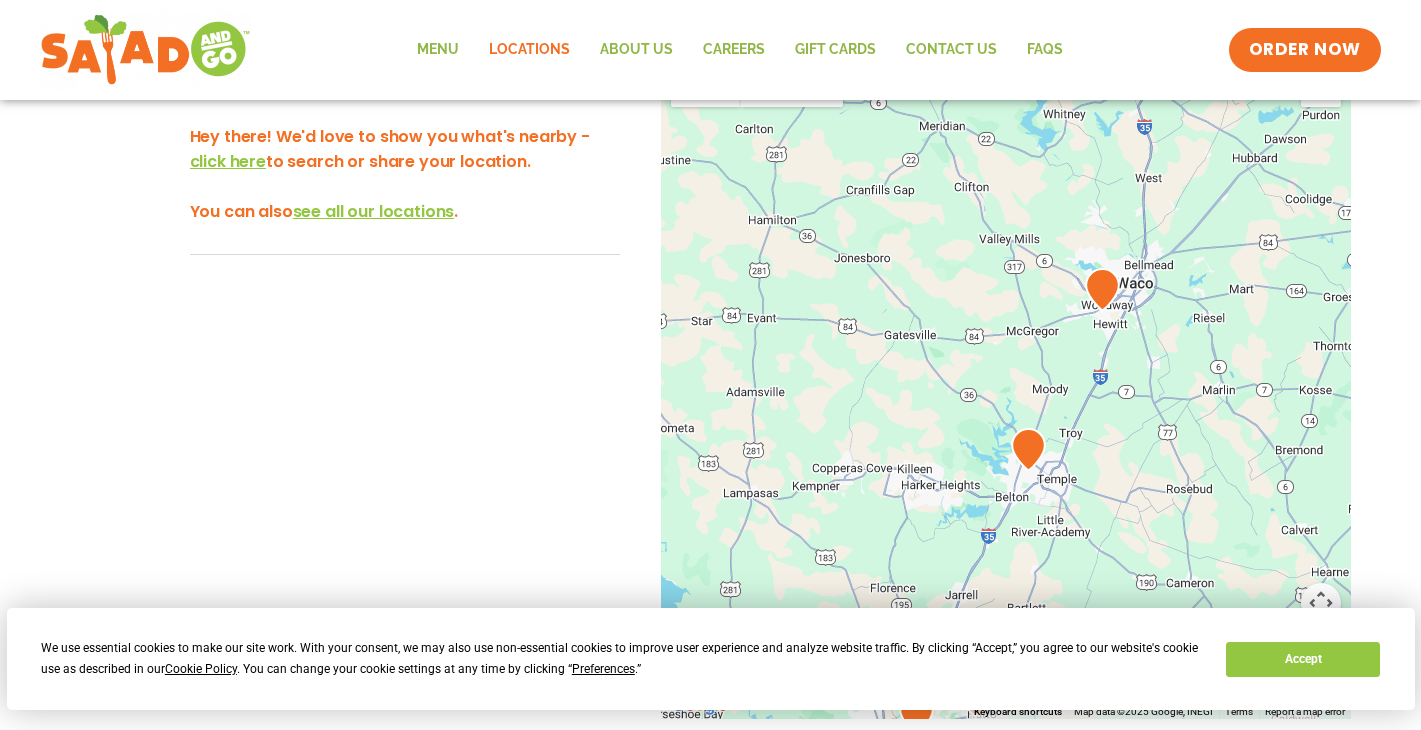 drag, startPoint x: 1039, startPoint y: 306, endPoint x: 1040, endPoint y: 292, distance: 14.035668 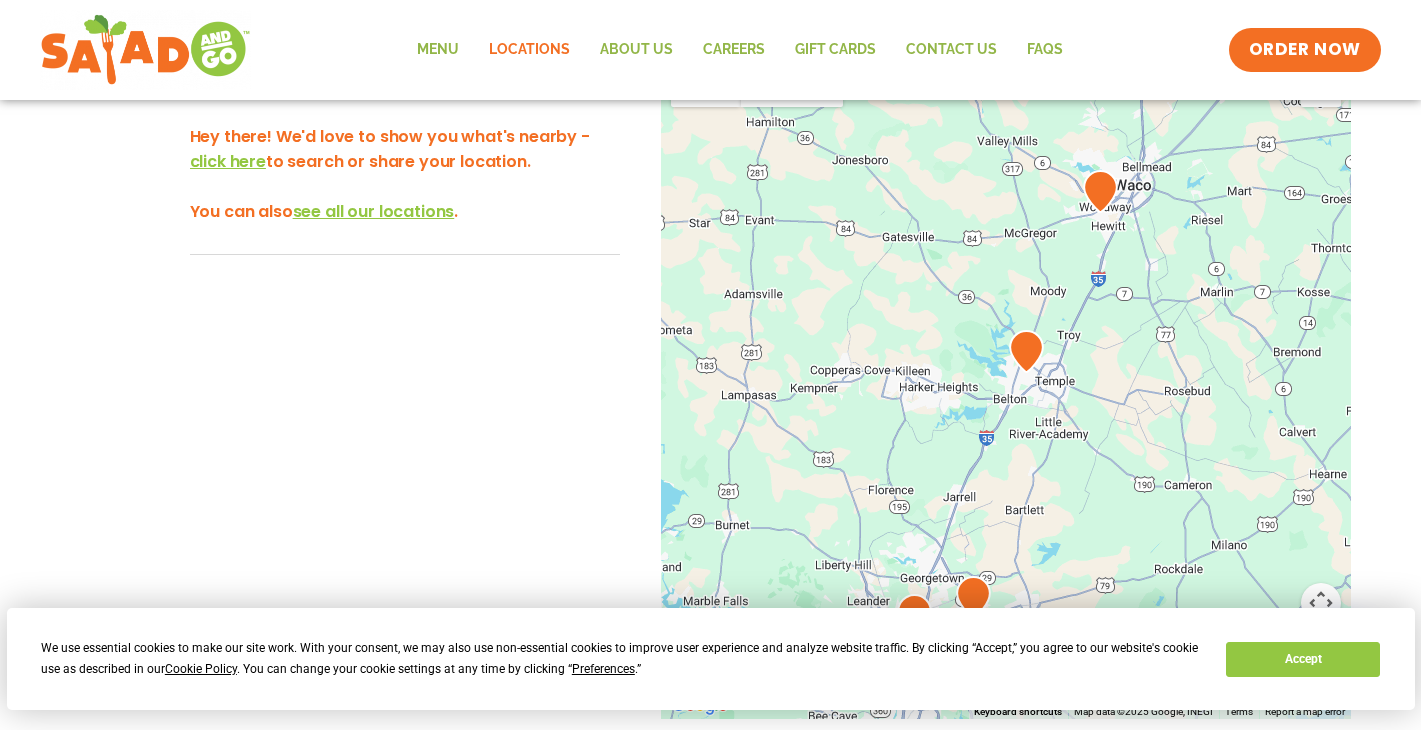 drag, startPoint x: 1050, startPoint y: 382, endPoint x: 1047, endPoint y: 293, distance: 89.050545 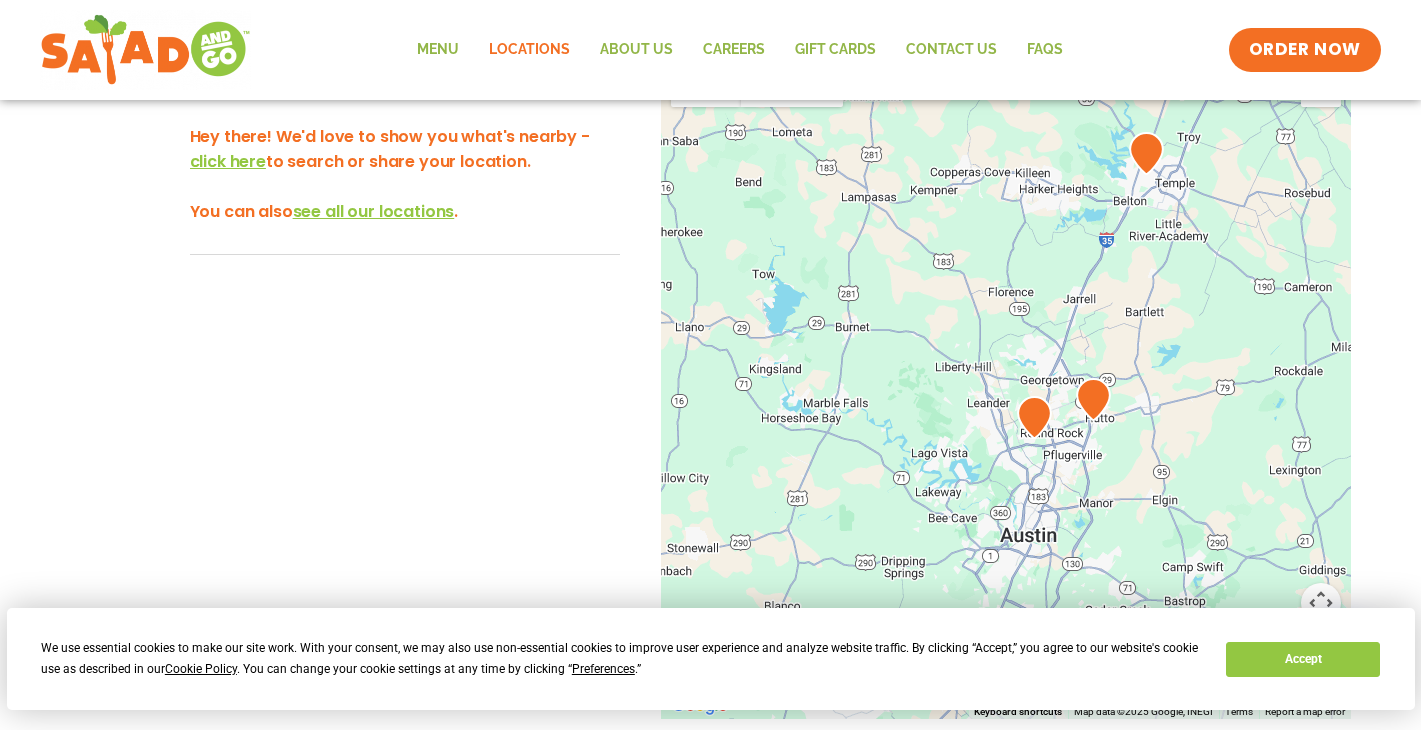 drag, startPoint x: 1024, startPoint y: 462, endPoint x: 1147, endPoint y: 261, distance: 235.64804 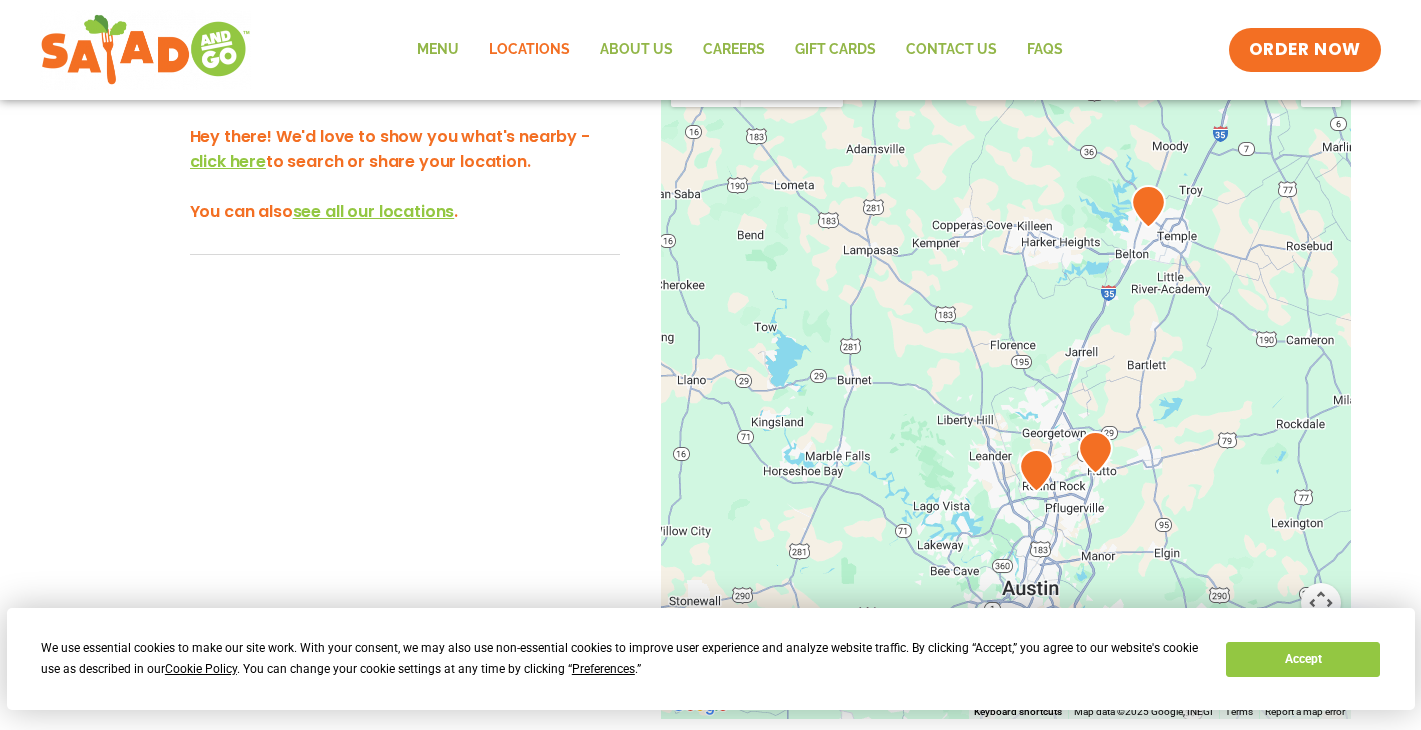 drag, startPoint x: 1057, startPoint y: 256, endPoint x: 1057, endPoint y: 316, distance: 60 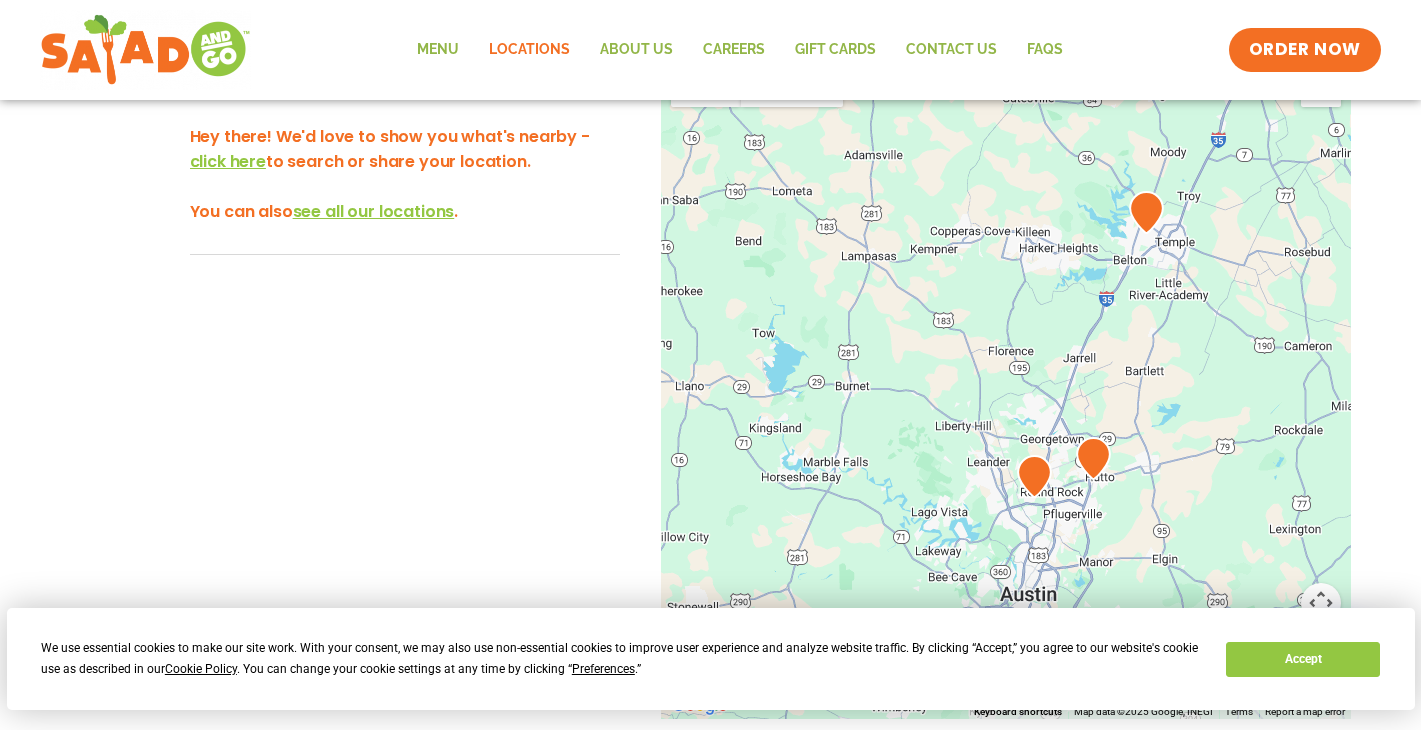 click on "To navigate, press the arrow keys." at bounding box center [1006, 388] 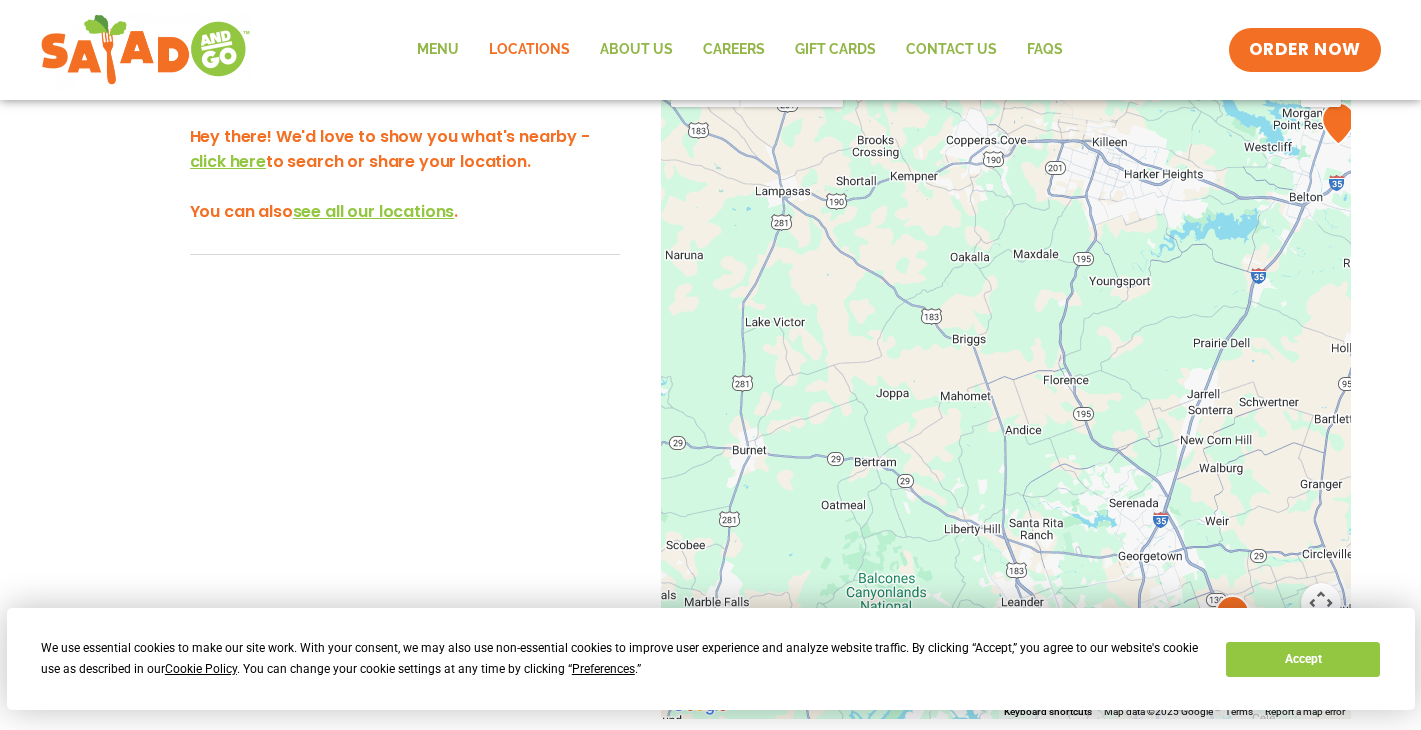drag, startPoint x: 1091, startPoint y: 252, endPoint x: 1194, endPoint y: 240, distance: 103.69667 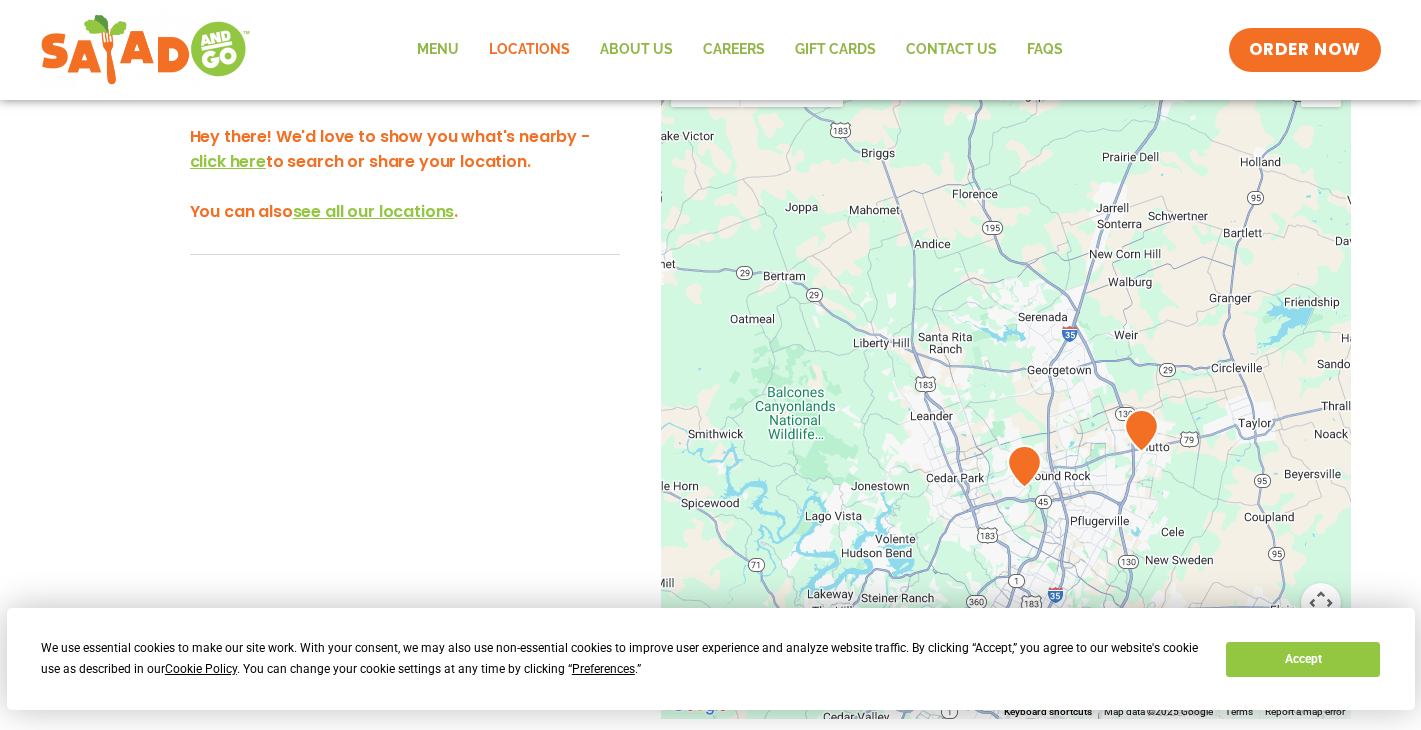 drag, startPoint x: 1148, startPoint y: 373, endPoint x: 1053, endPoint y: 196, distance: 200.88306 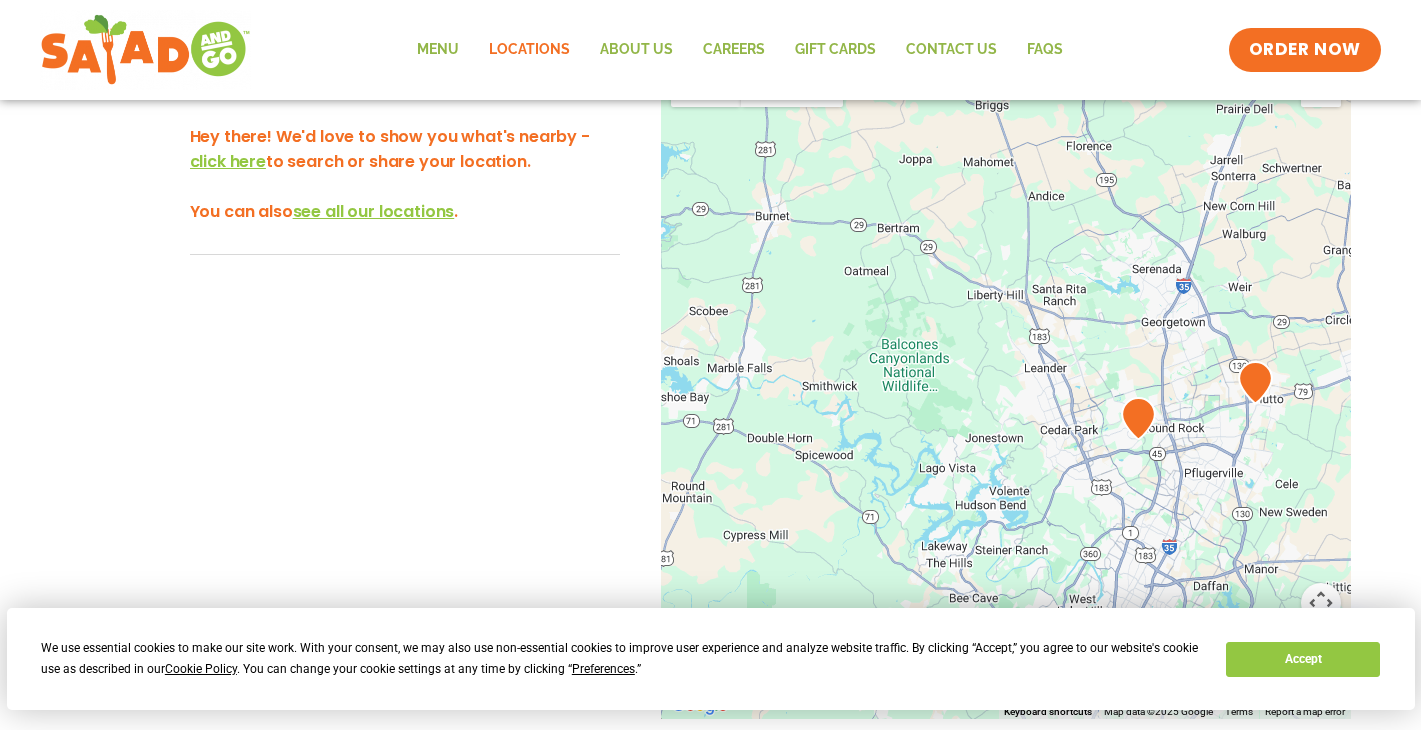 drag, startPoint x: 1026, startPoint y: 382, endPoint x: 966, endPoint y: 425, distance: 73.817345 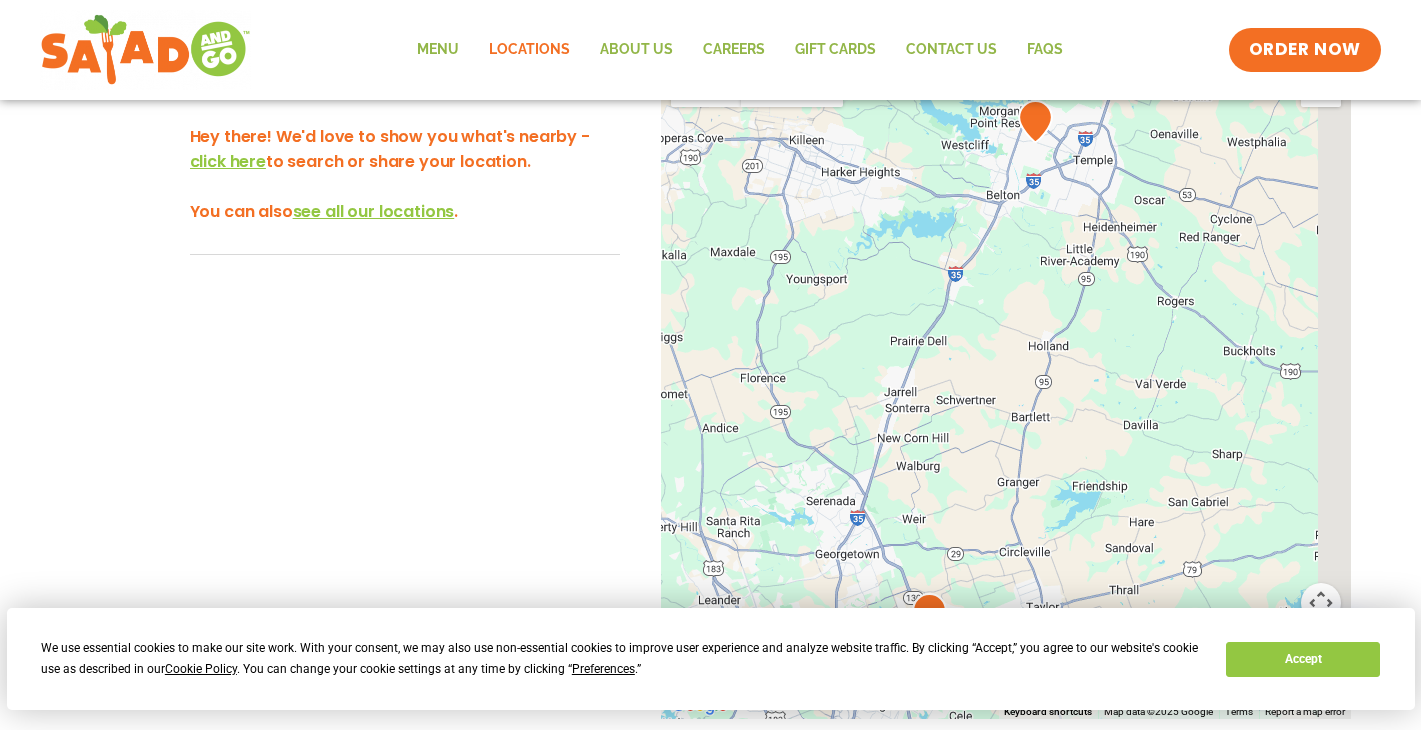 drag, startPoint x: 1027, startPoint y: 337, endPoint x: 939, endPoint y: 432, distance: 129.49518 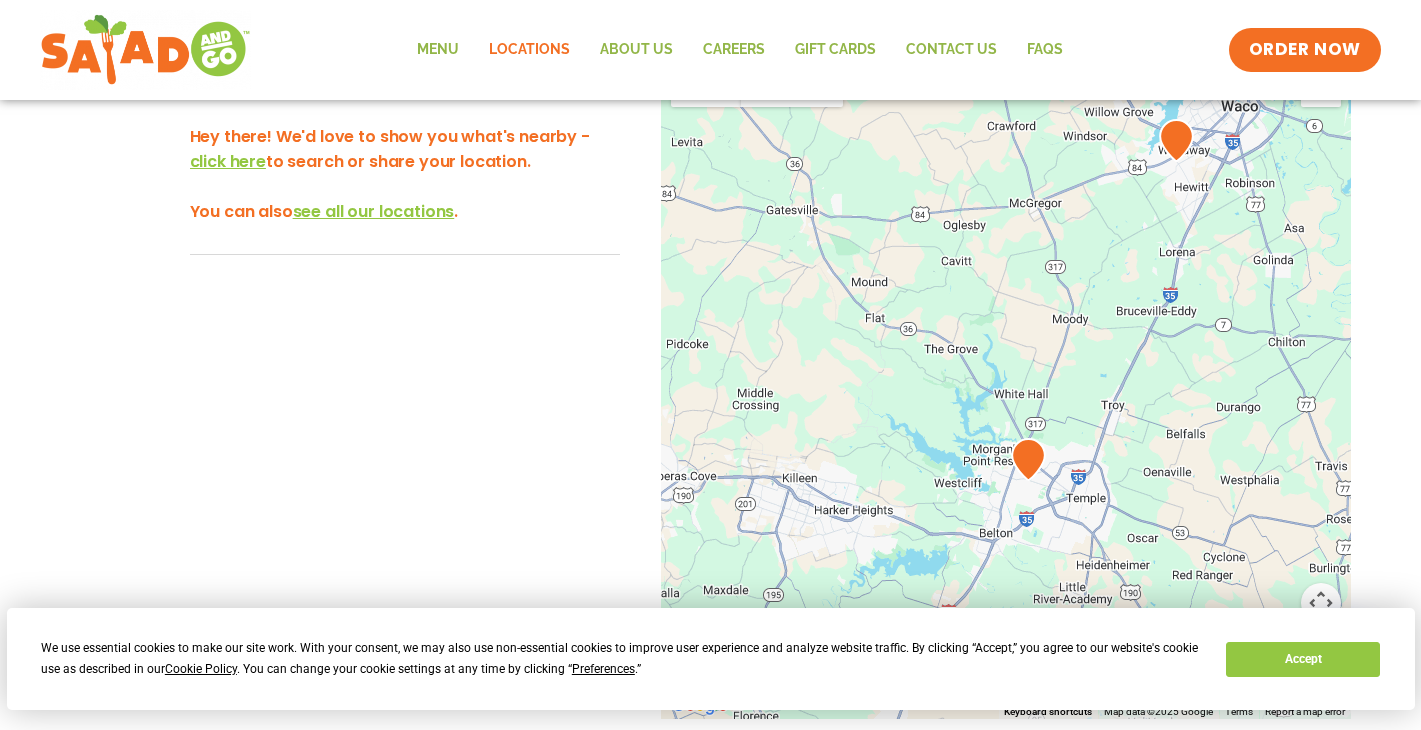 drag, startPoint x: 917, startPoint y: 313, endPoint x: 1090, endPoint y: 454, distance: 223.18153 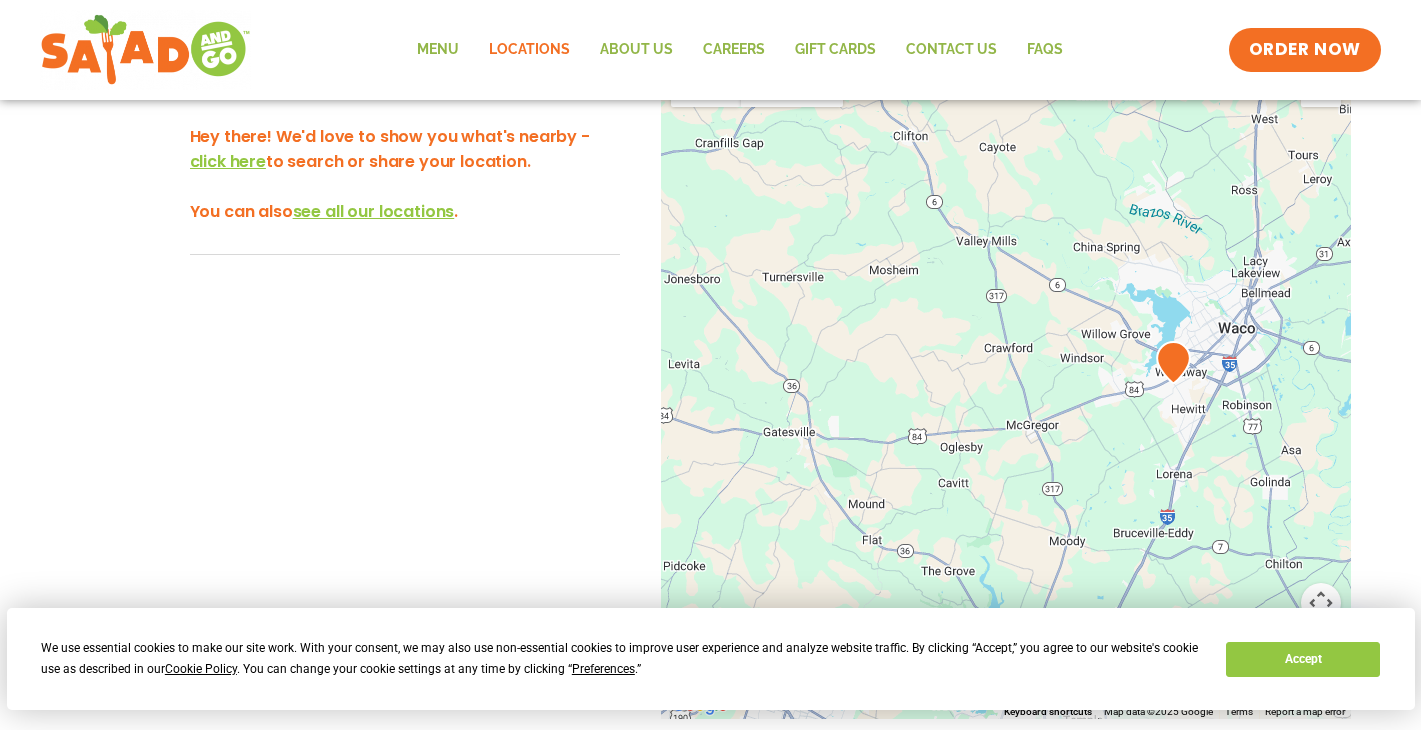 drag, startPoint x: 1016, startPoint y: 427, endPoint x: 995, endPoint y: 546, distance: 120.83874 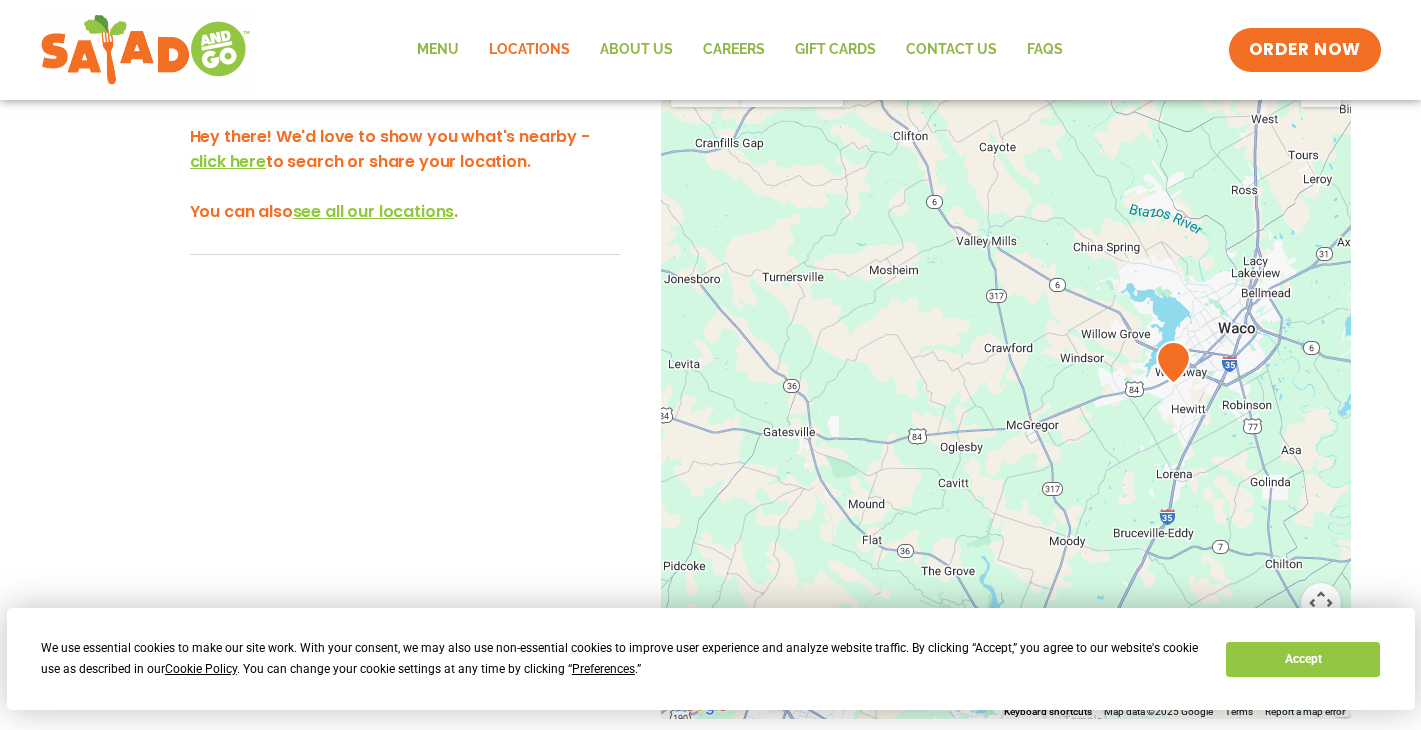 click on "To navigate, press the arrow keys." at bounding box center [1006, 388] 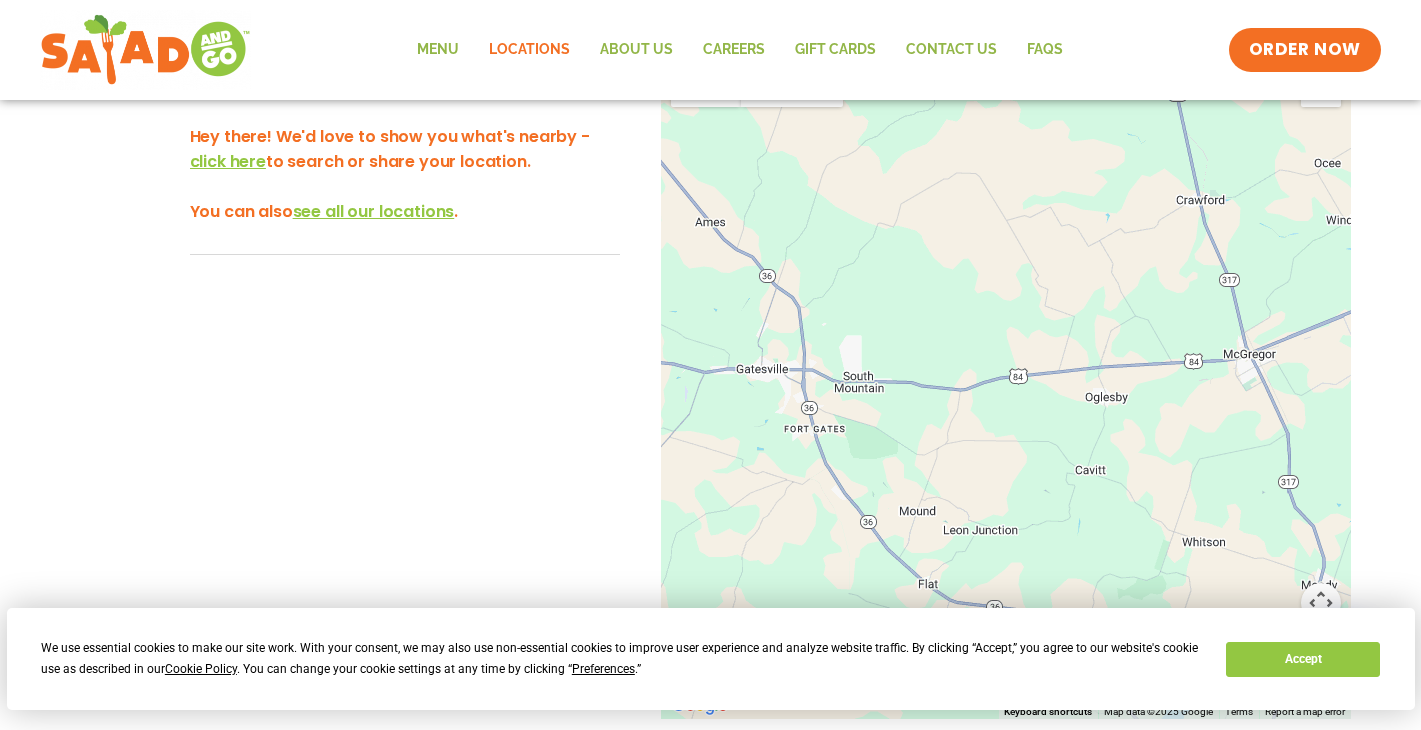 drag, startPoint x: 870, startPoint y: 403, endPoint x: 960, endPoint y: 310, distance: 129.41792 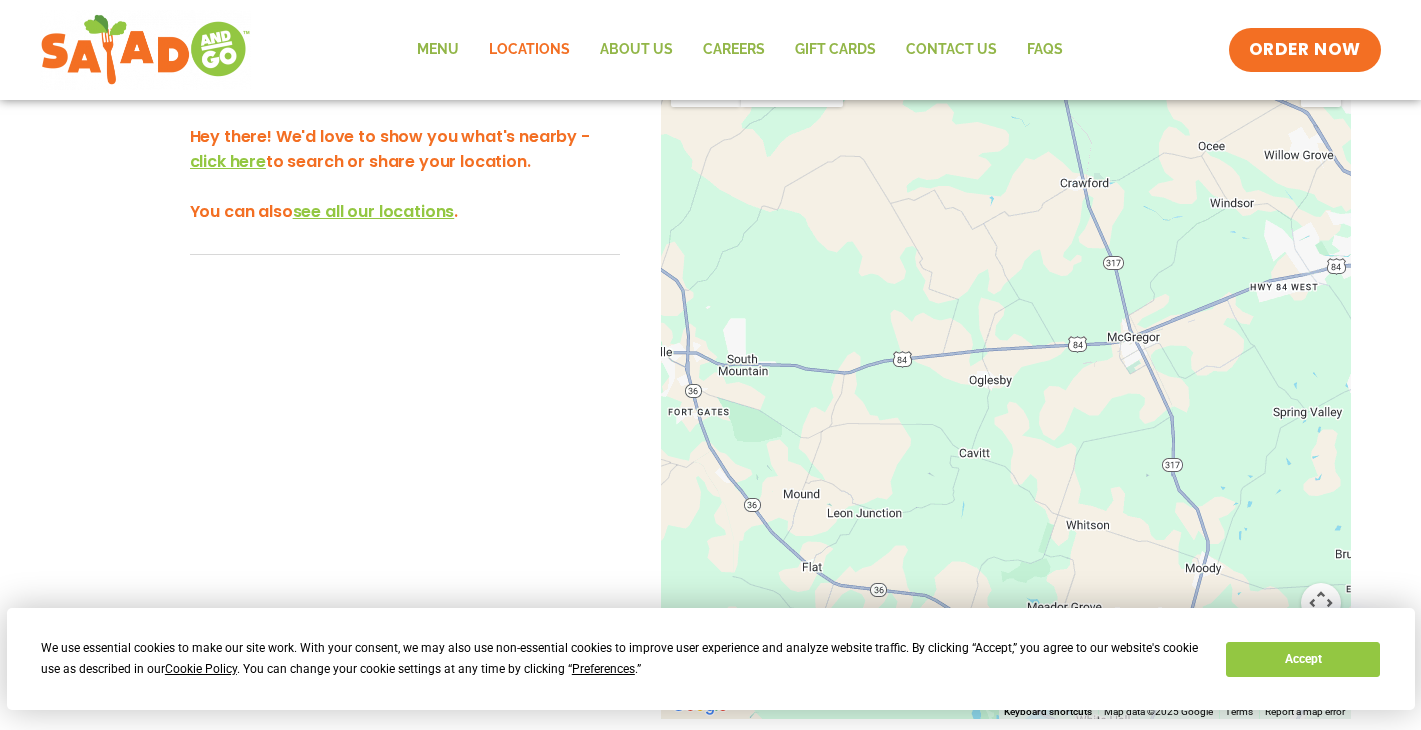 drag, startPoint x: 973, startPoint y: 333, endPoint x: 899, endPoint y: 348, distance: 75.50497 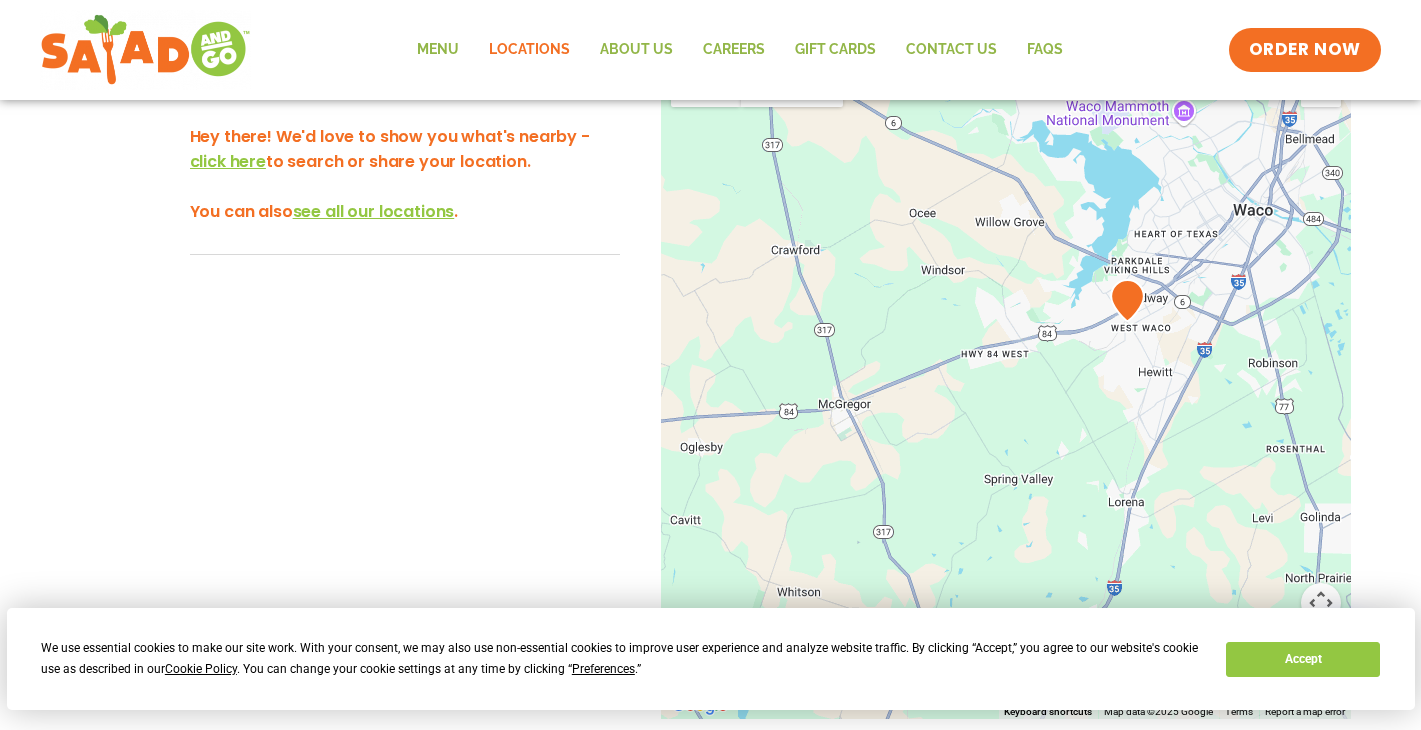 drag, startPoint x: 951, startPoint y: 483, endPoint x: 962, endPoint y: 269, distance: 214.28252 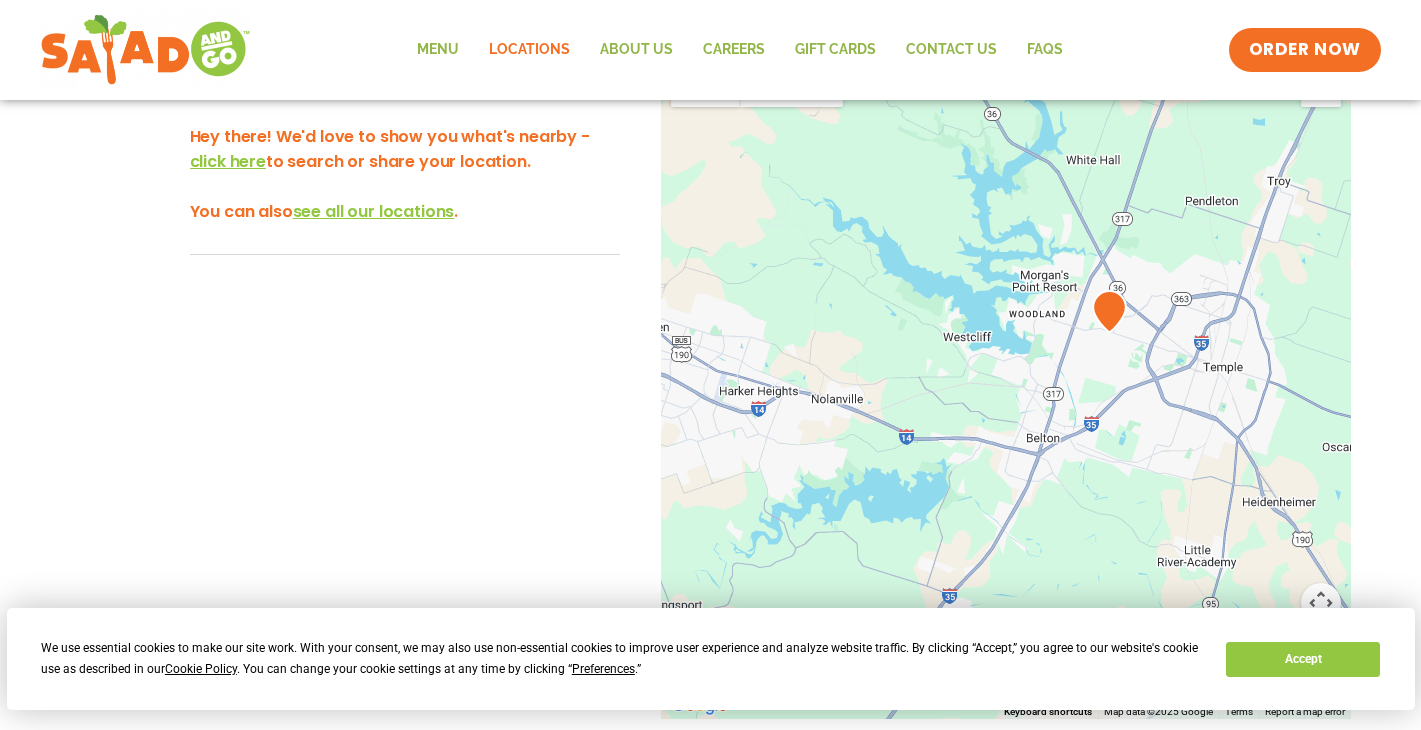 drag, startPoint x: 951, startPoint y: 367, endPoint x: 1188, endPoint y: 253, distance: 262.9924 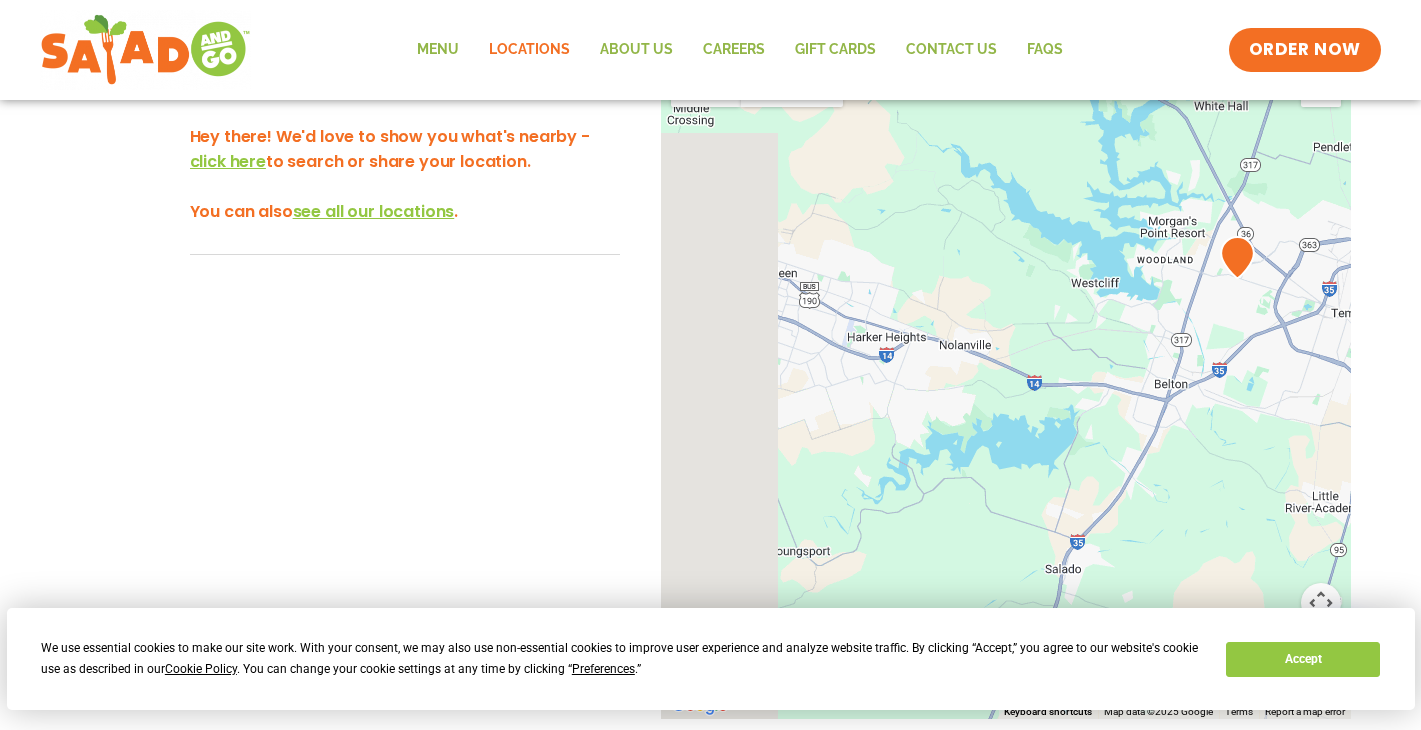 drag, startPoint x: 1098, startPoint y: 343, endPoint x: 1236, endPoint y: 261, distance: 160.52414 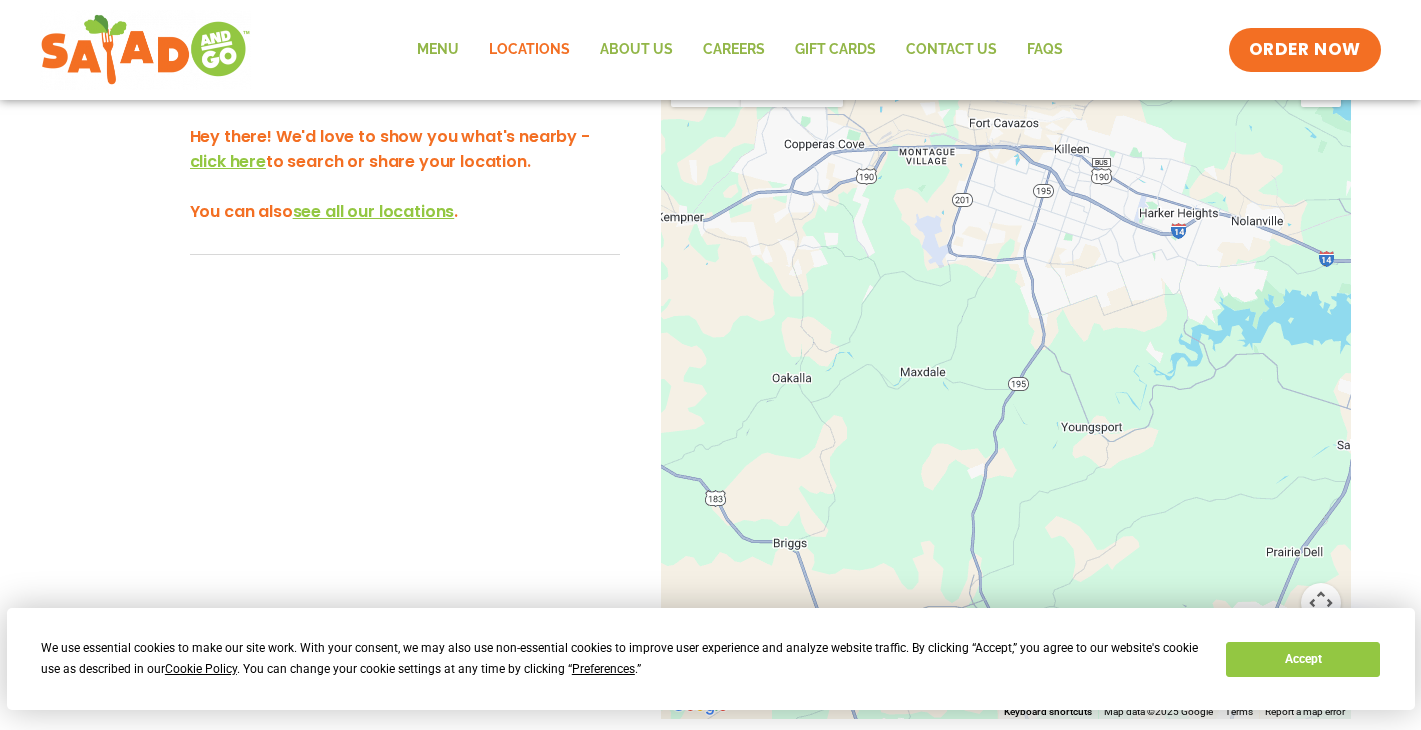 drag, startPoint x: 1098, startPoint y: 348, endPoint x: 1151, endPoint y: 358, distance: 53.935146 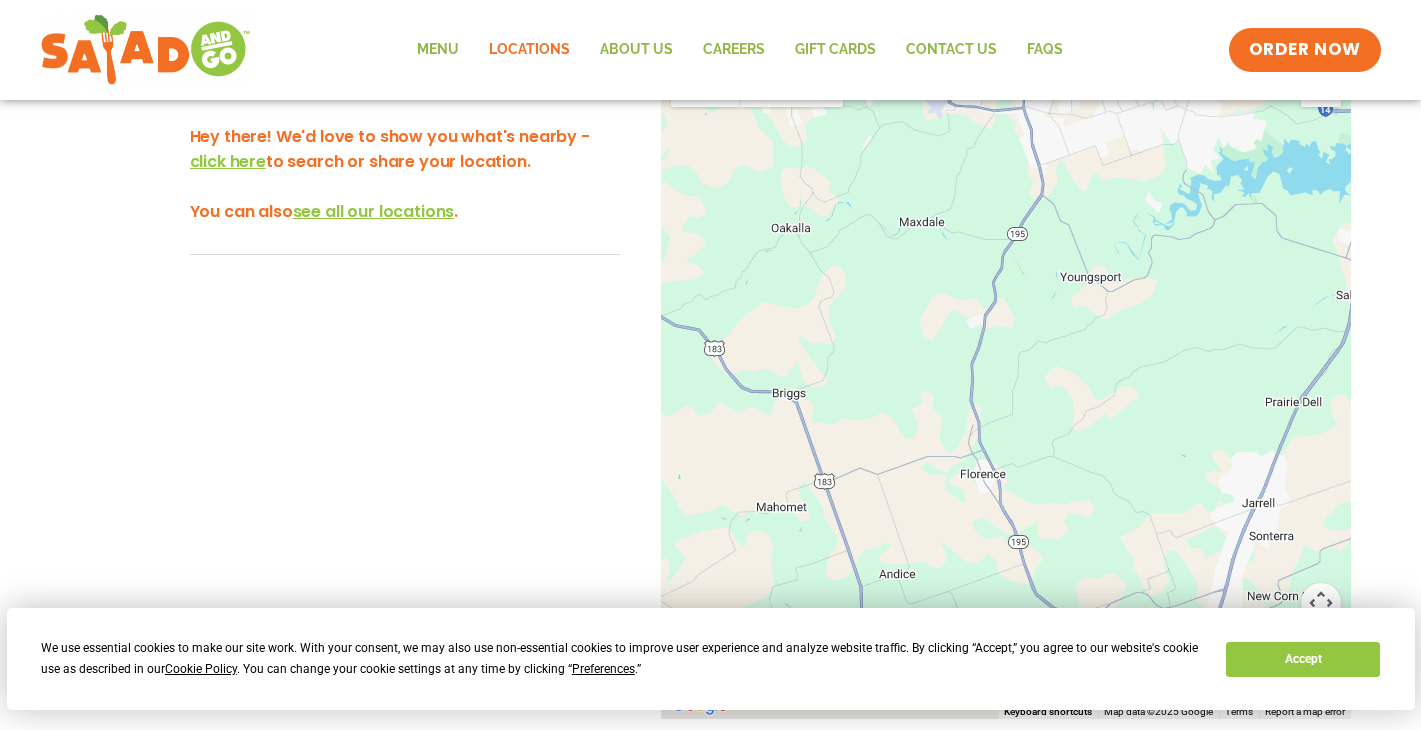 drag, startPoint x: 1053, startPoint y: 451, endPoint x: 1037, endPoint y: 246, distance: 205.62344 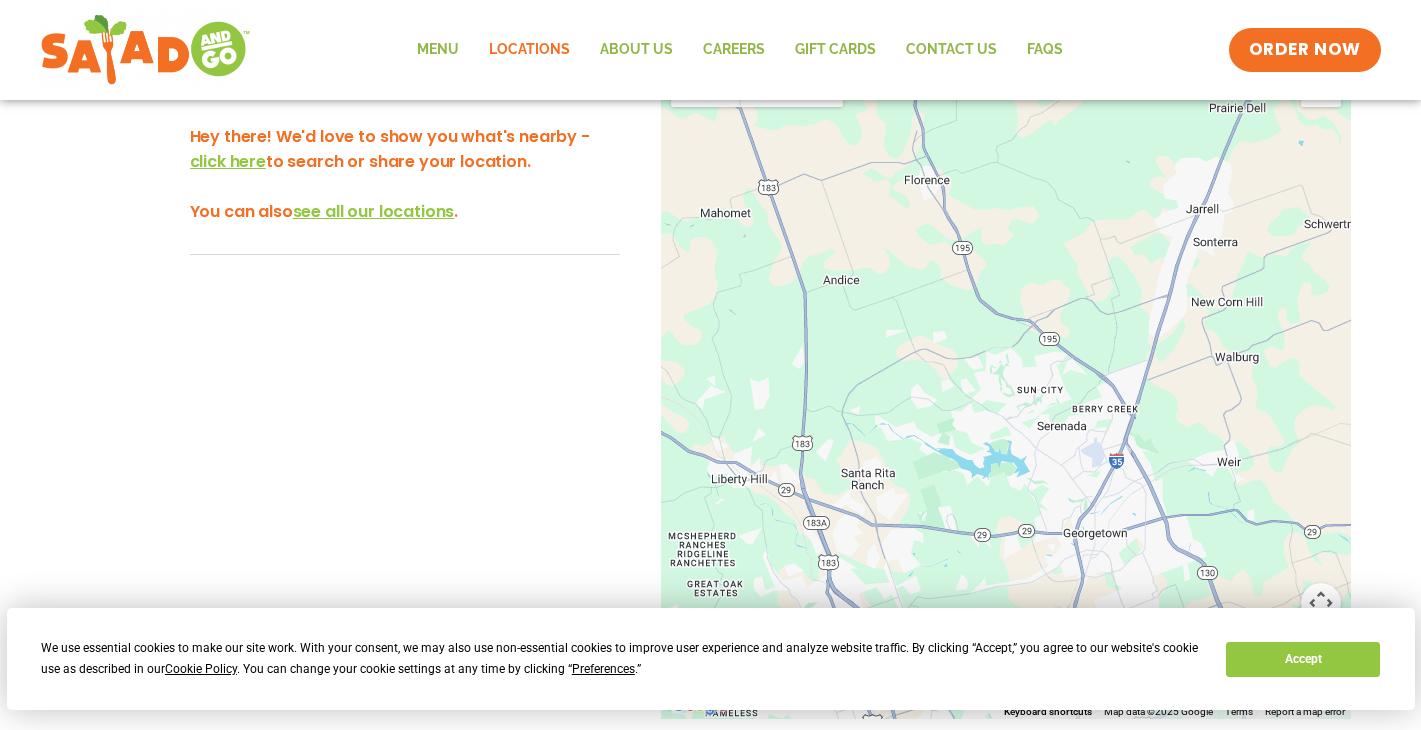 drag, startPoint x: 1135, startPoint y: 352, endPoint x: 1096, endPoint y: 207, distance: 150.15326 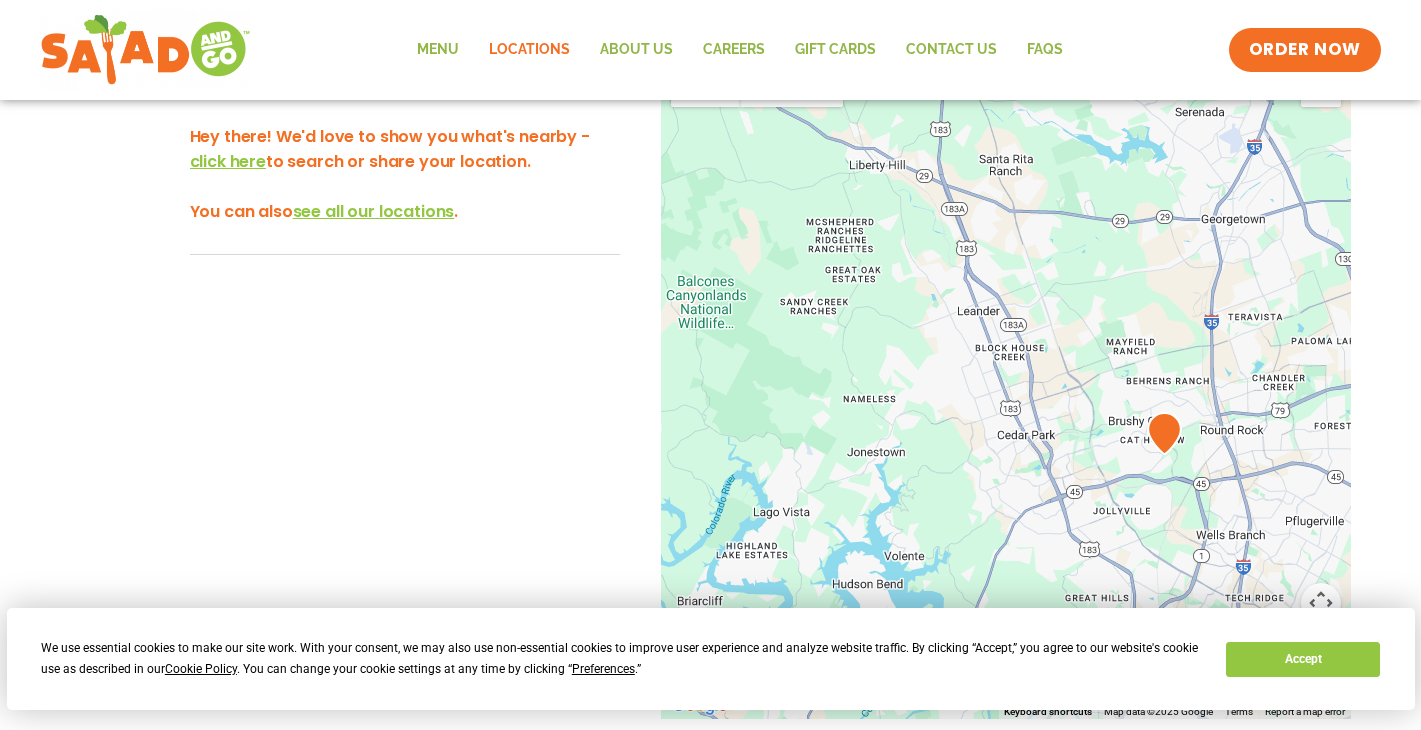 drag, startPoint x: 1004, startPoint y: 493, endPoint x: 1144, endPoint y: 170, distance: 352.03552 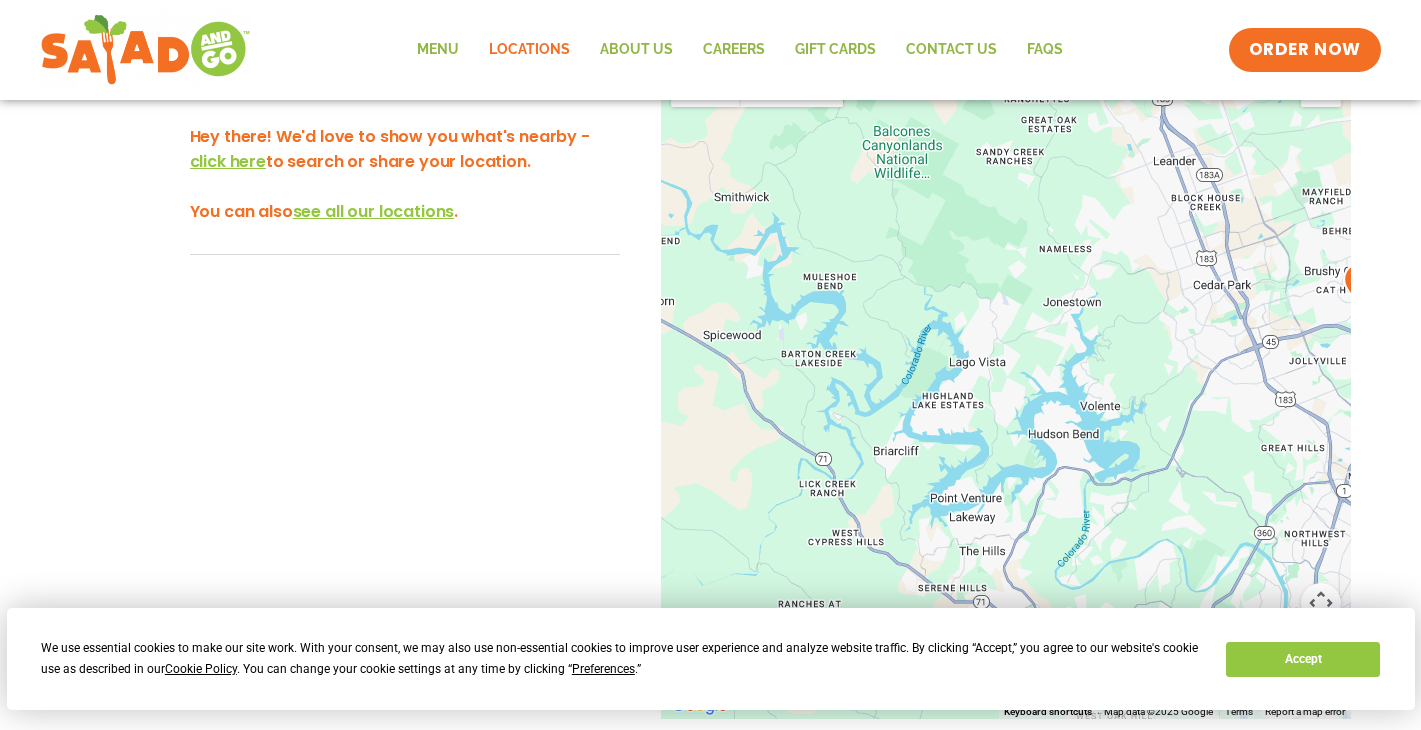drag, startPoint x: 1086, startPoint y: 312, endPoint x: 1279, endPoint y: 169, distance: 240.20409 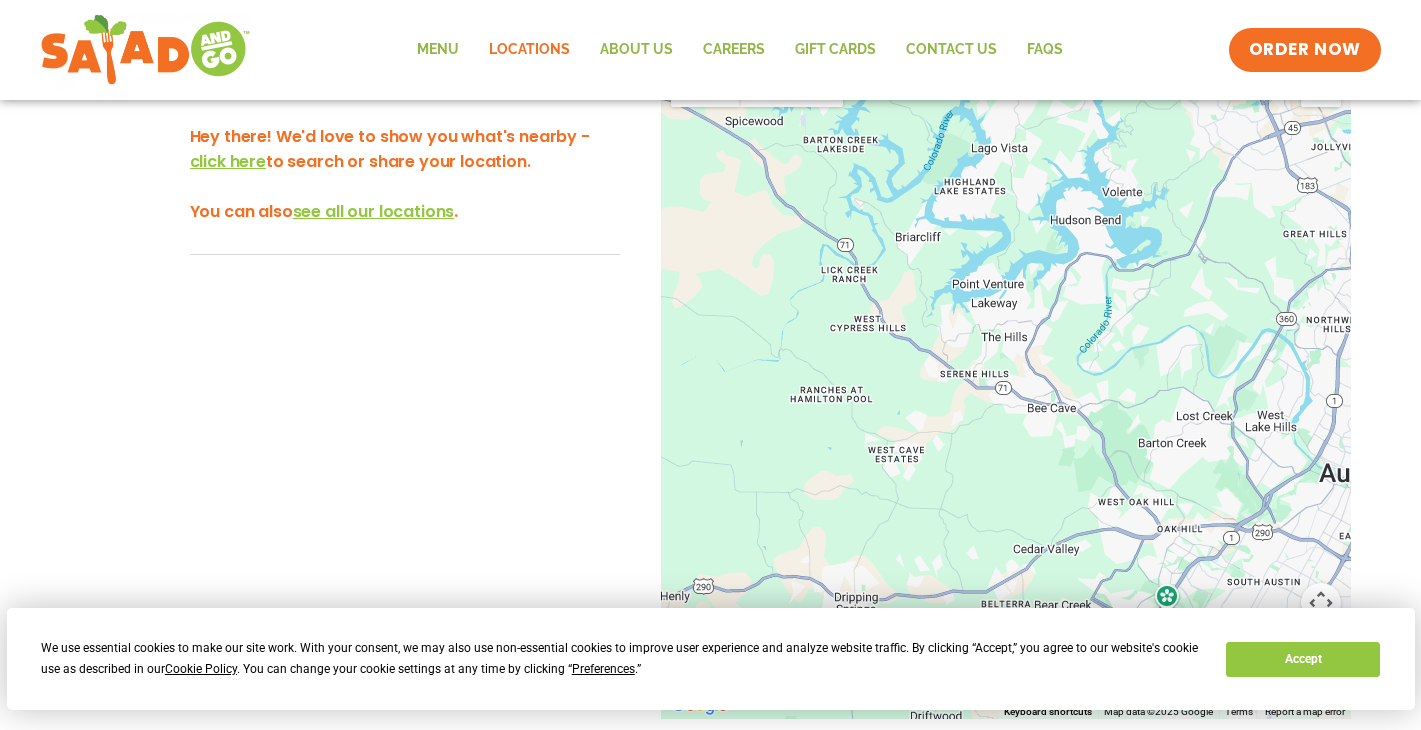 drag, startPoint x: 1176, startPoint y: 379, endPoint x: 1198, endPoint y: 163, distance: 217.11748 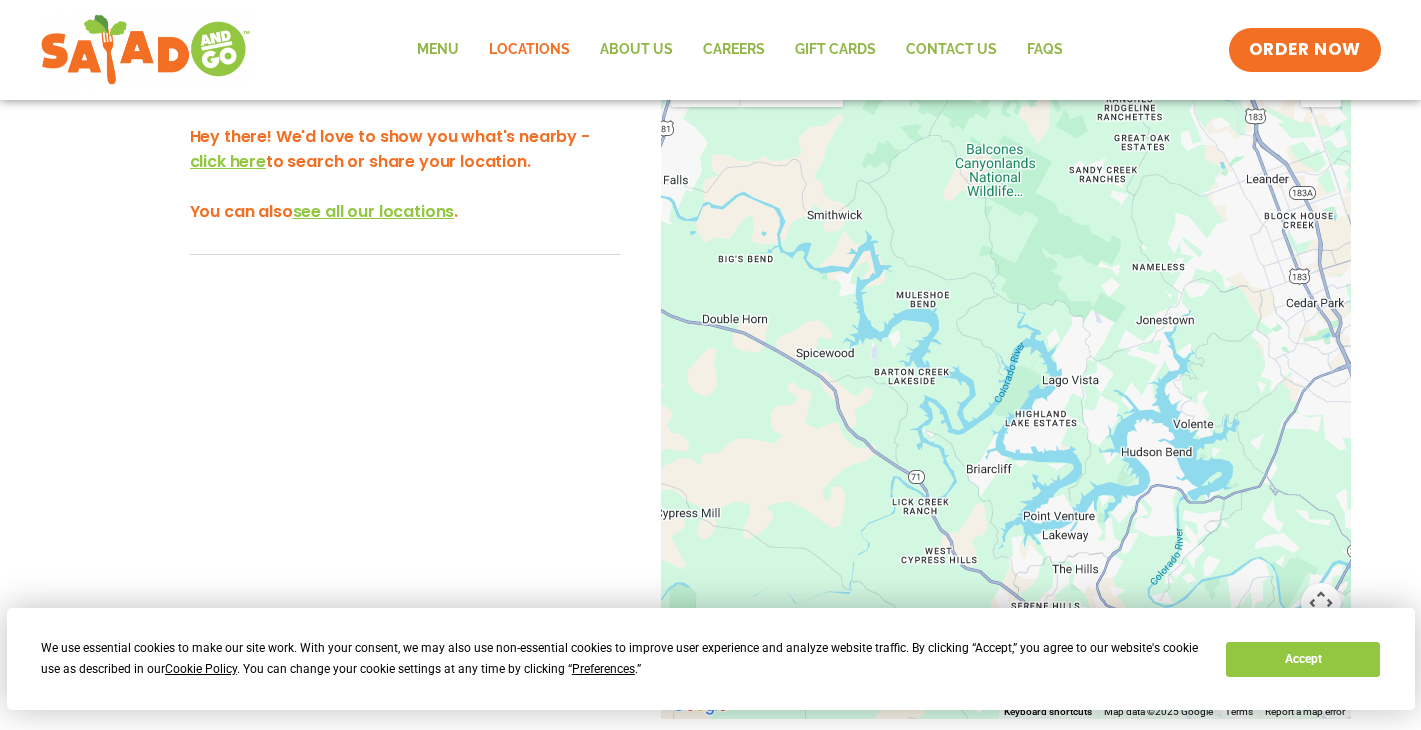 drag, startPoint x: 934, startPoint y: 309, endPoint x: 1008, endPoint y: 545, distance: 247.32974 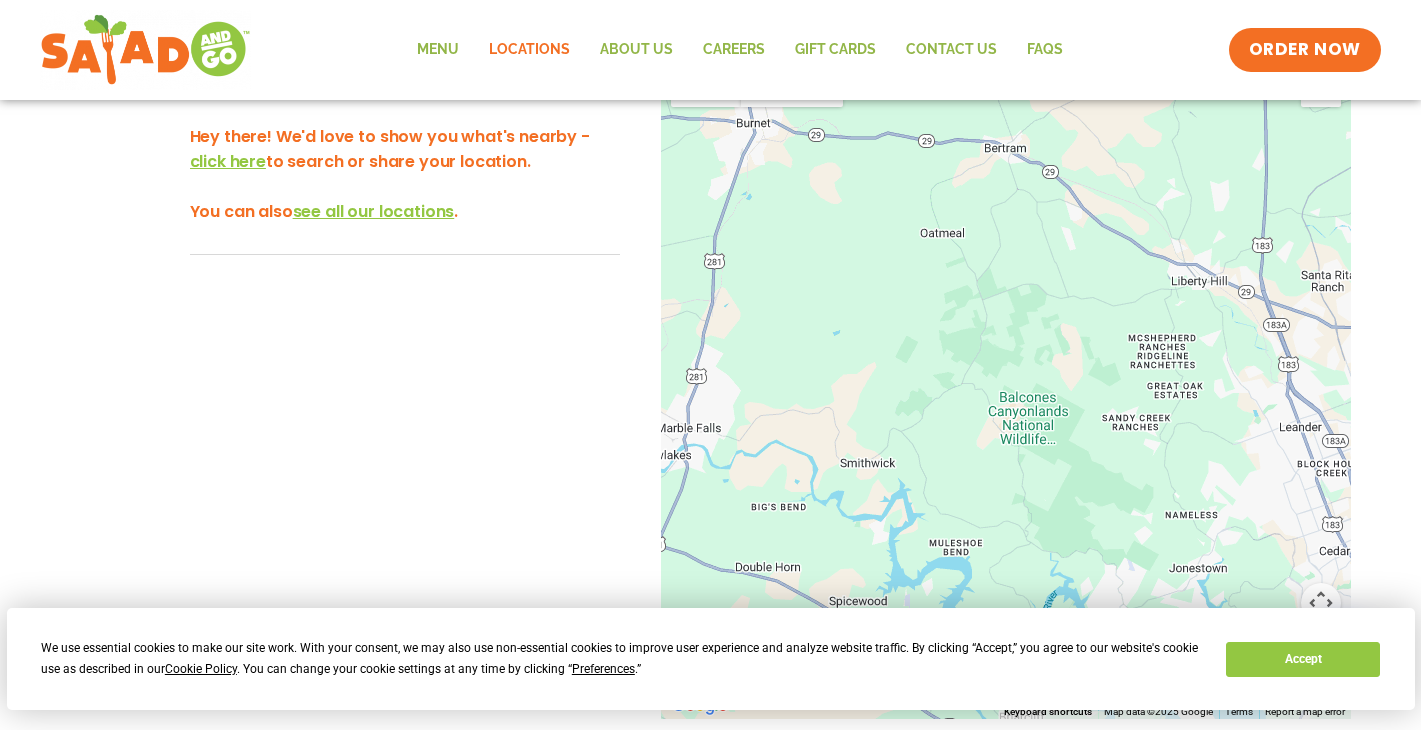 drag, startPoint x: 1020, startPoint y: 359, endPoint x: 1042, endPoint y: 562, distance: 204.18864 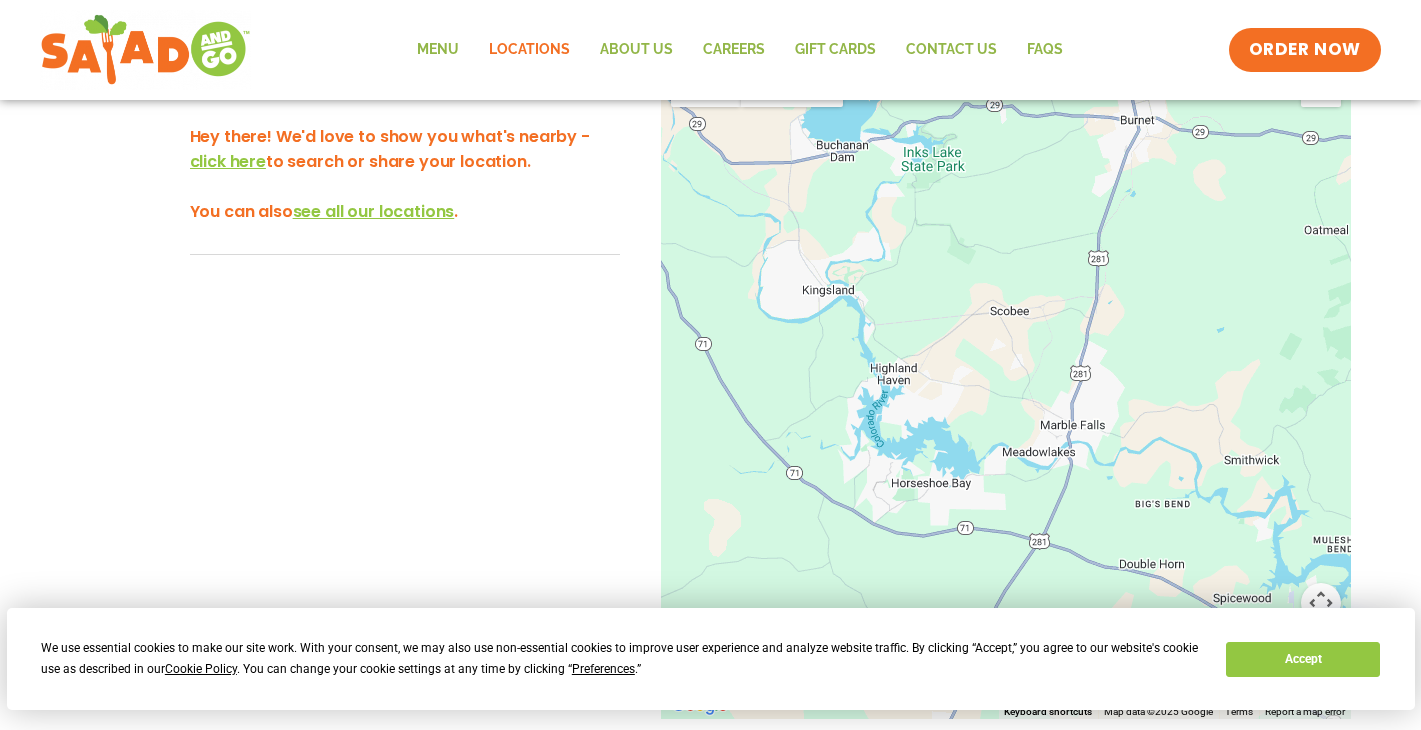 drag, startPoint x: 886, startPoint y: 372, endPoint x: 1246, endPoint y: 360, distance: 360.19995 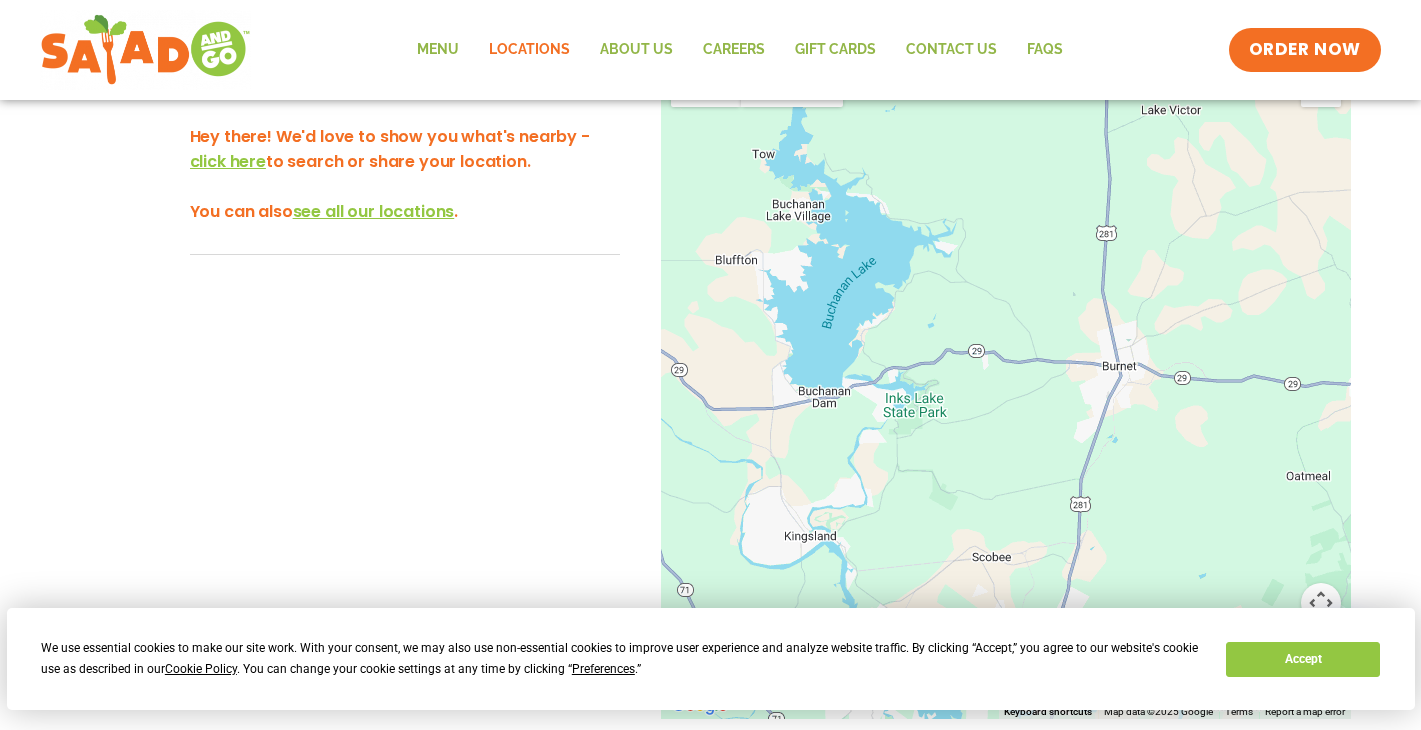 drag, startPoint x: 874, startPoint y: 301, endPoint x: 858, endPoint y: 552, distance: 251.50945 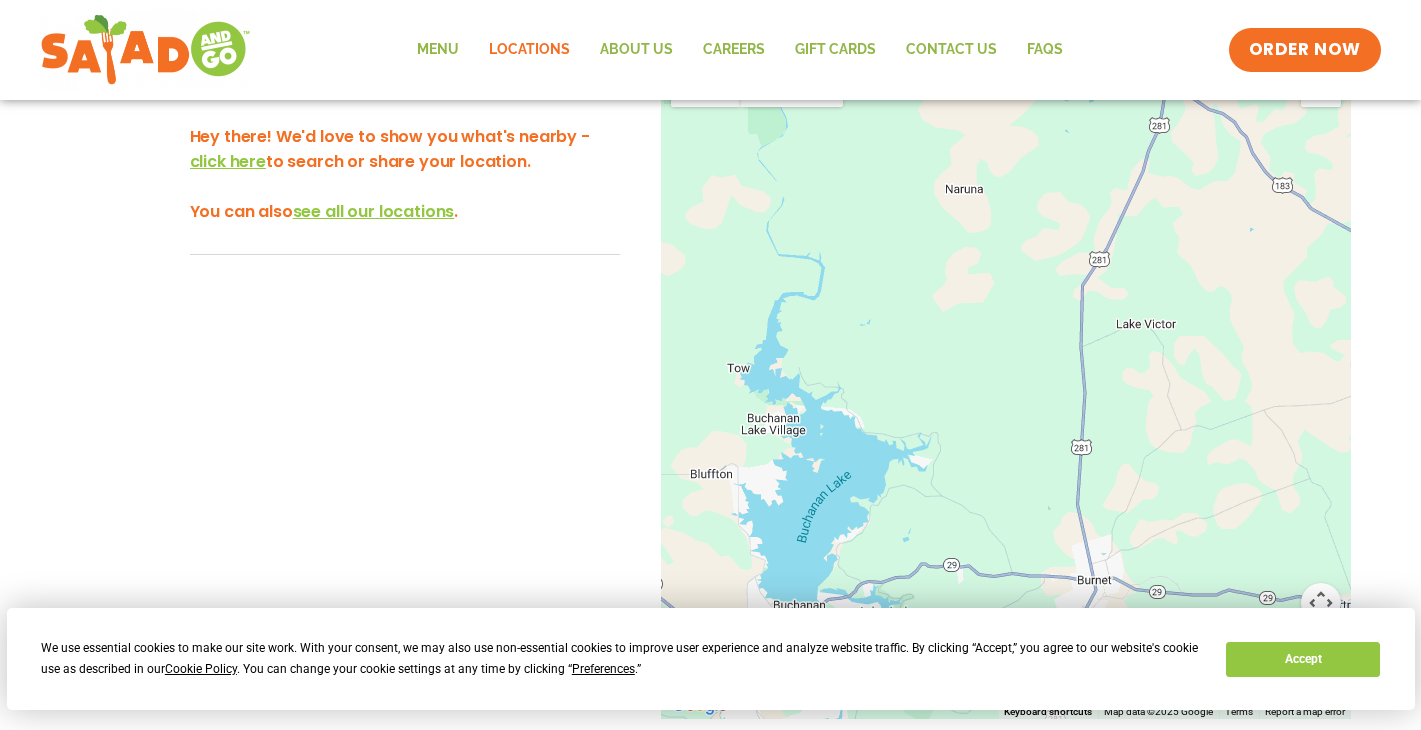 drag, startPoint x: 966, startPoint y: 275, endPoint x: 952, endPoint y: 467, distance: 192.50974 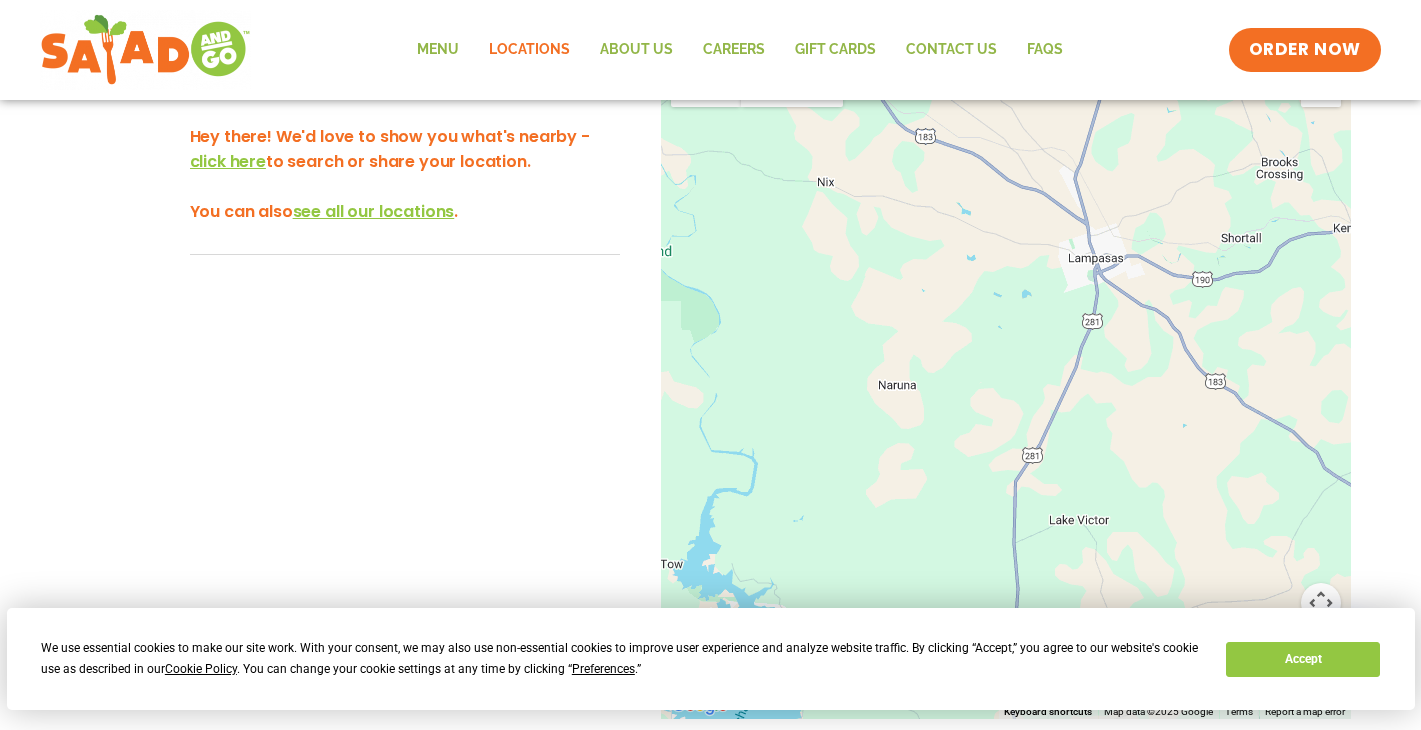 drag, startPoint x: 1001, startPoint y: 291, endPoint x: 941, endPoint y: 467, distance: 185.94623 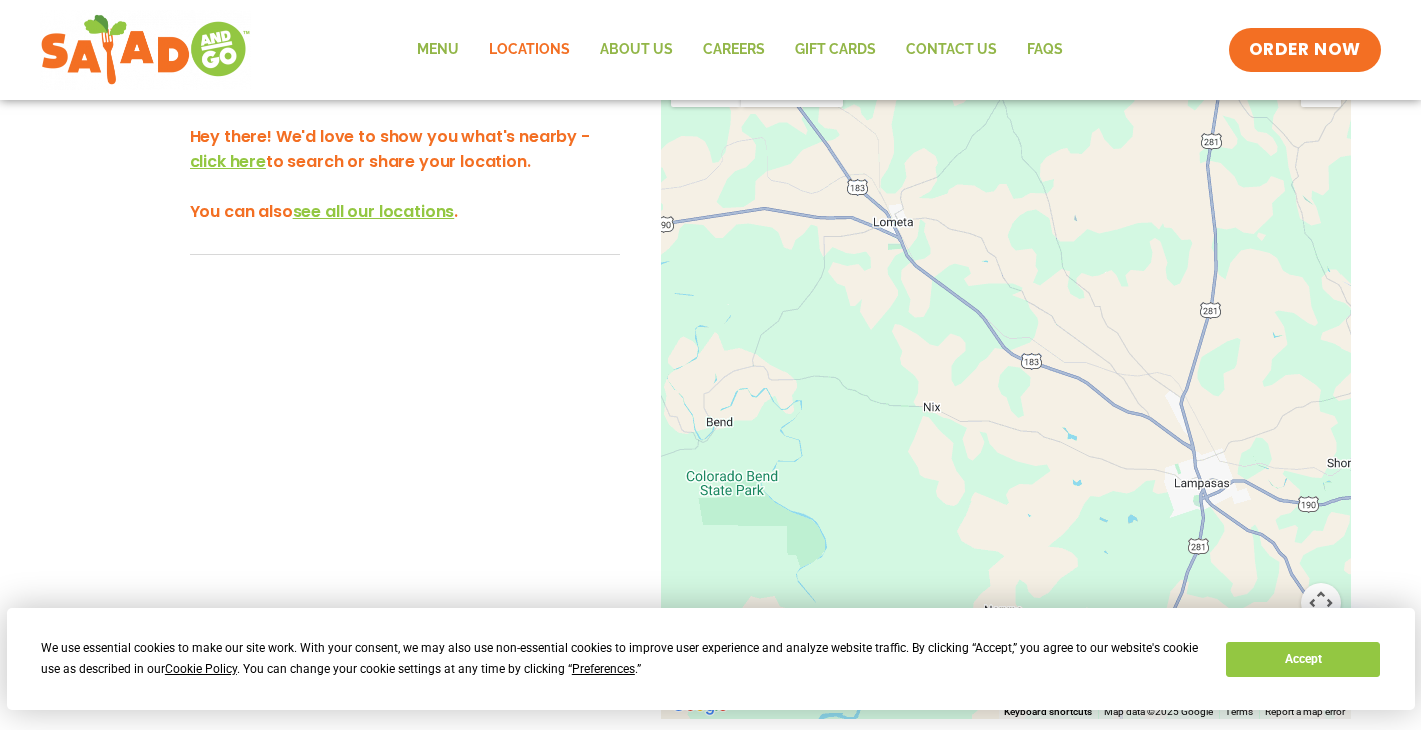 drag, startPoint x: 978, startPoint y: 325, endPoint x: 1081, endPoint y: 555, distance: 252.00992 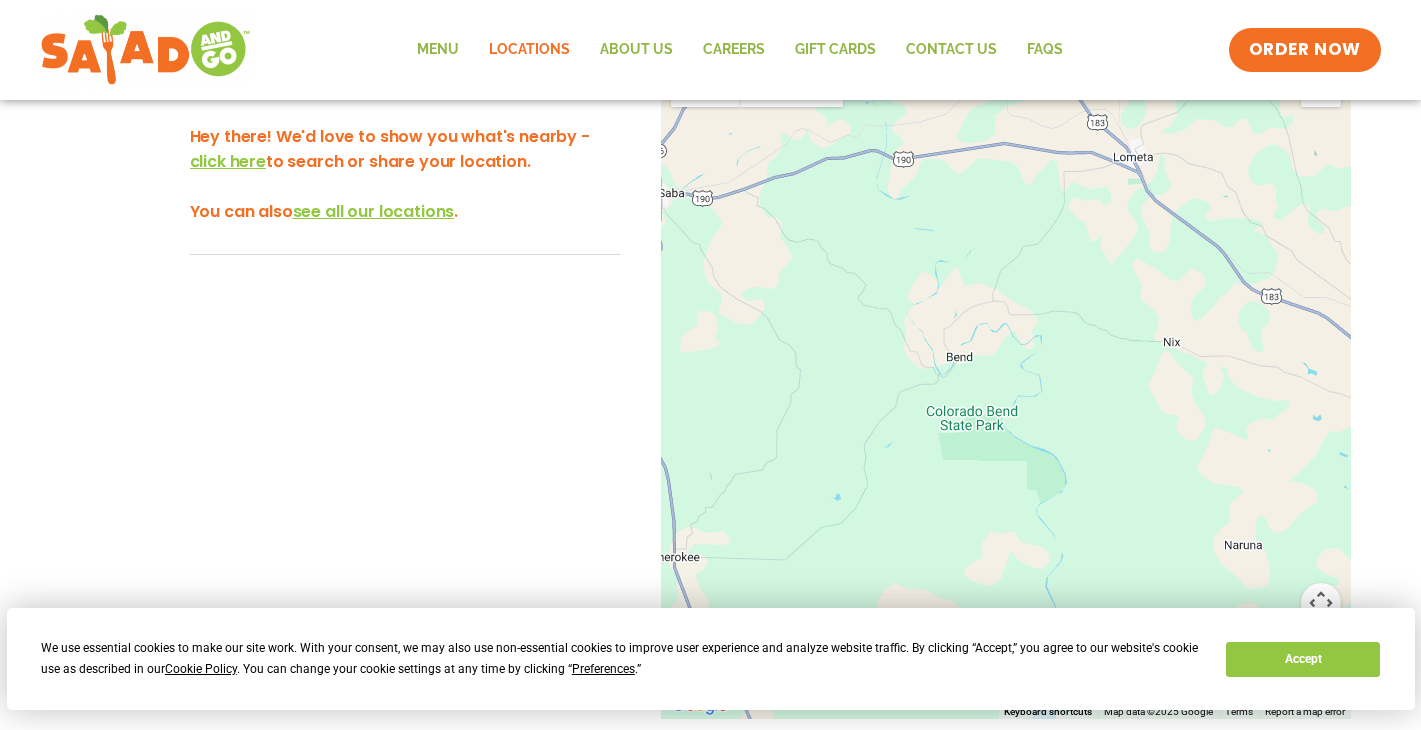 drag, startPoint x: 1003, startPoint y: 456, endPoint x: 1129, endPoint y: 420, distance: 131.04198 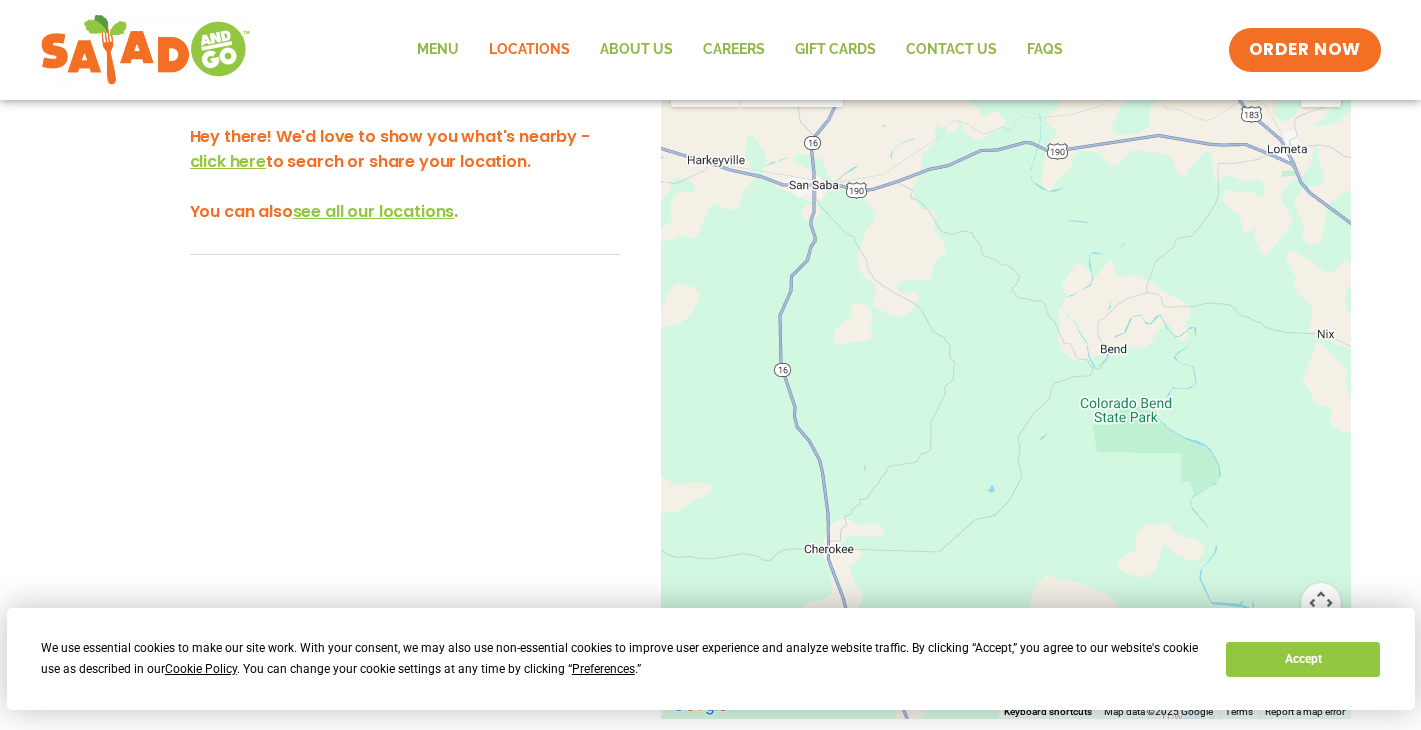 drag, startPoint x: 890, startPoint y: 448, endPoint x: 823, endPoint y: 438, distance: 67.74216 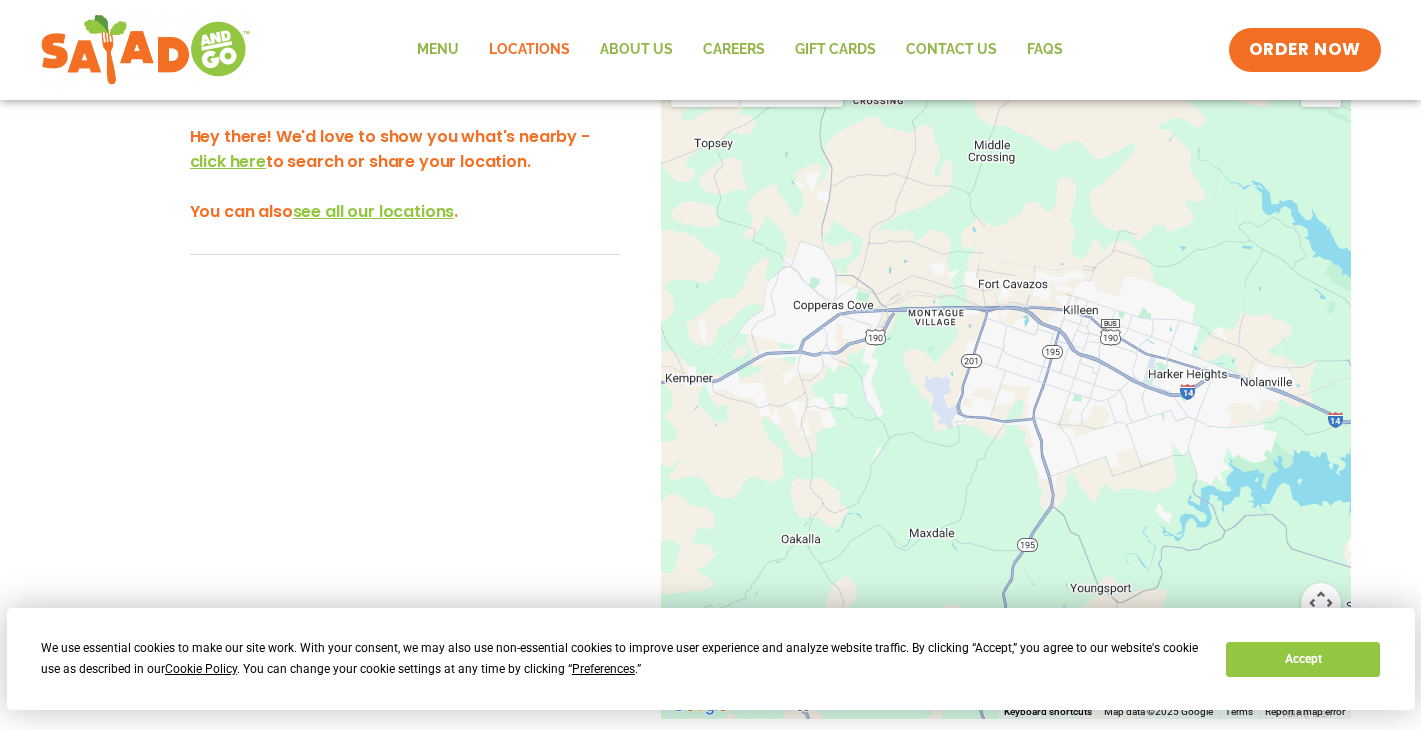 drag 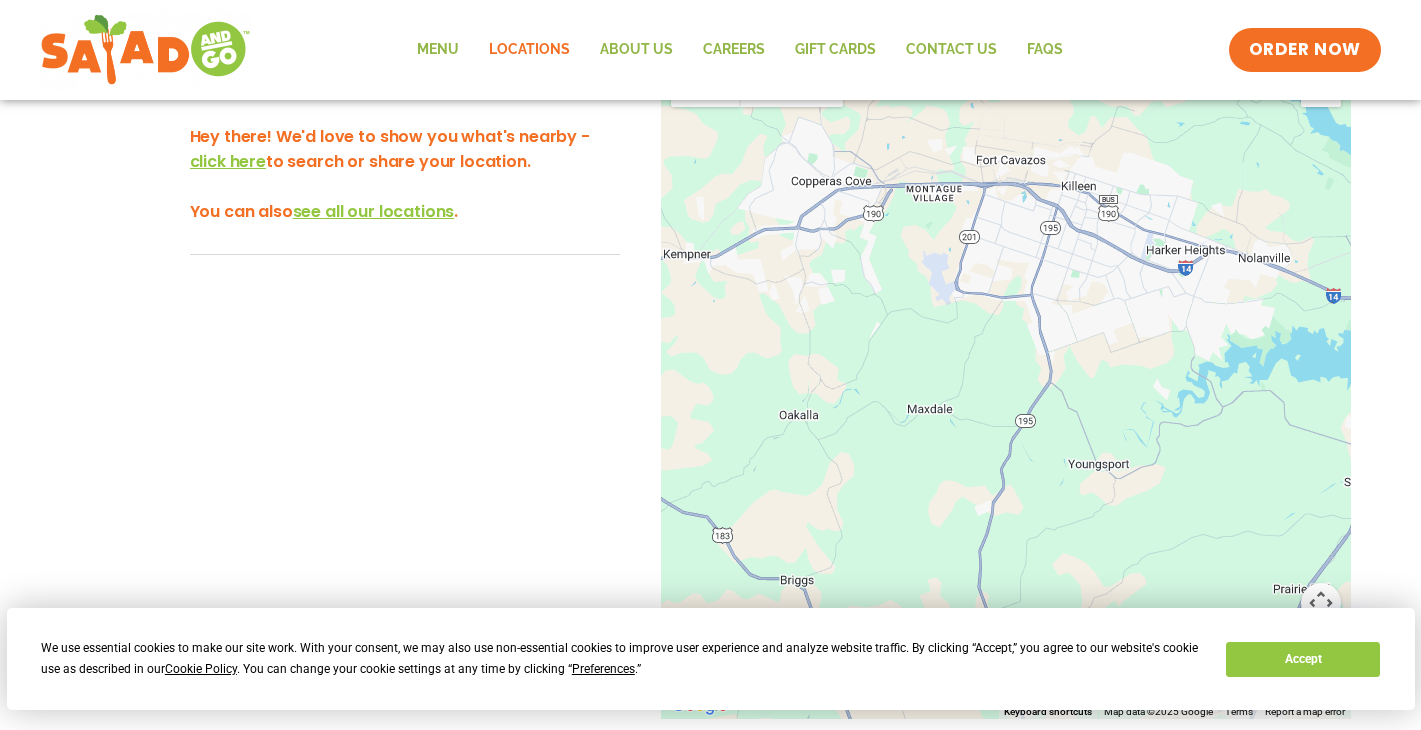 click on "To navigate, press the arrow keys." at bounding box center [1006, 388] 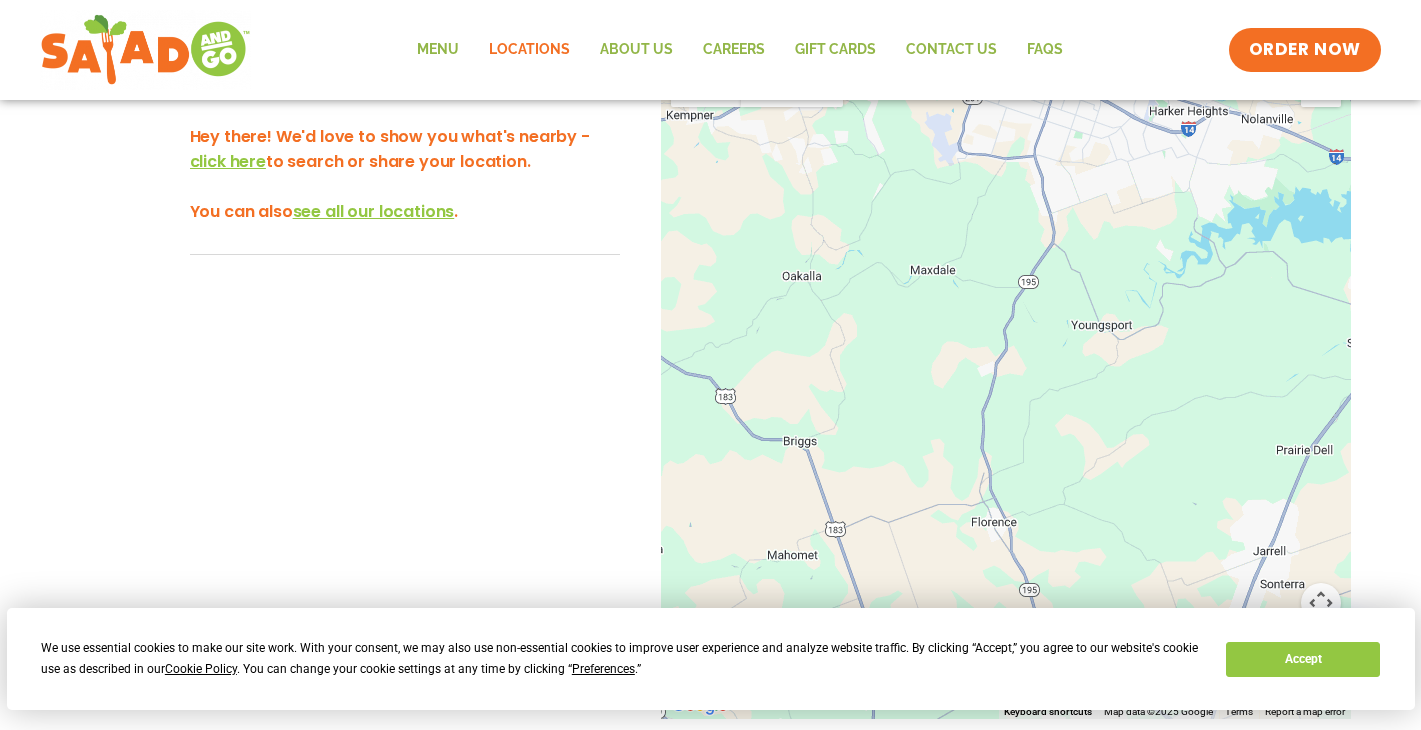 click on "To navigate, press the arrow keys." at bounding box center (1006, 388) 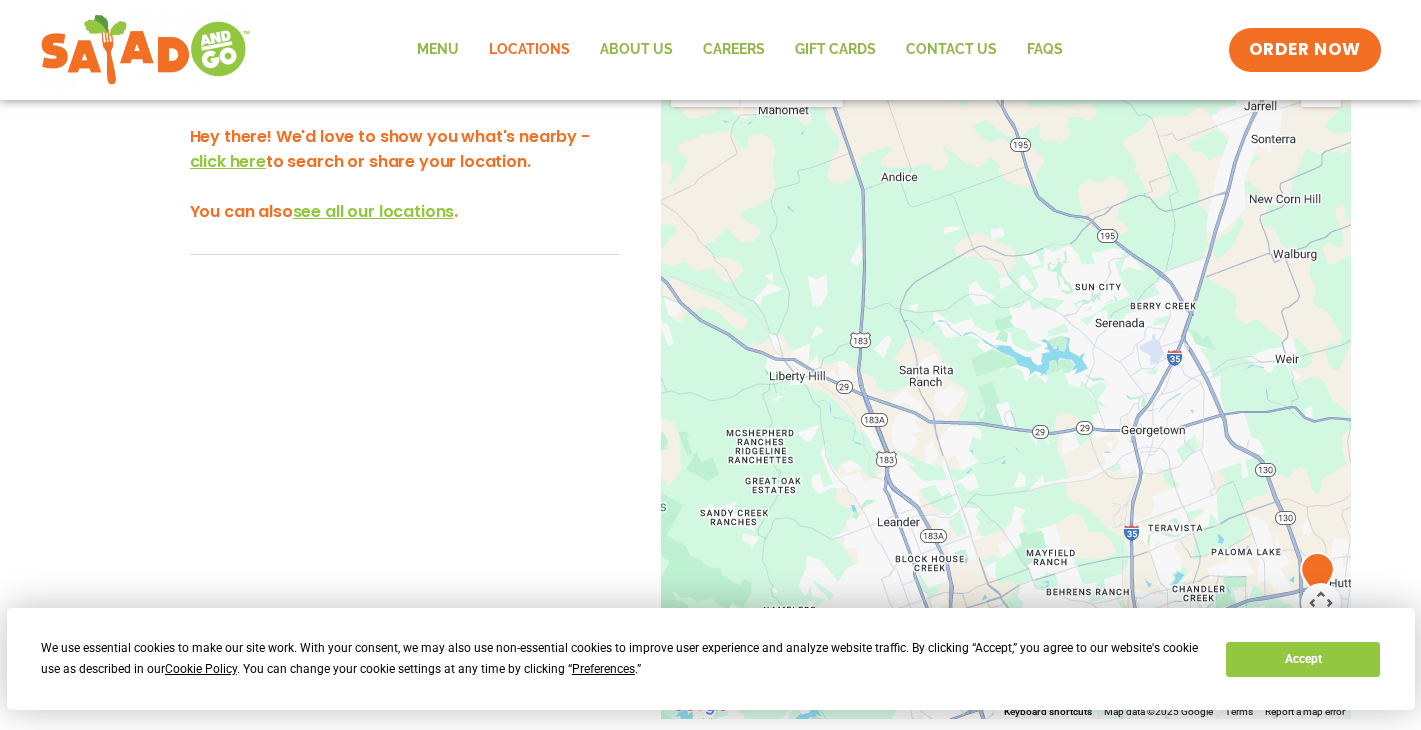click on "To navigate, press the arrow keys." at bounding box center [1006, 388] 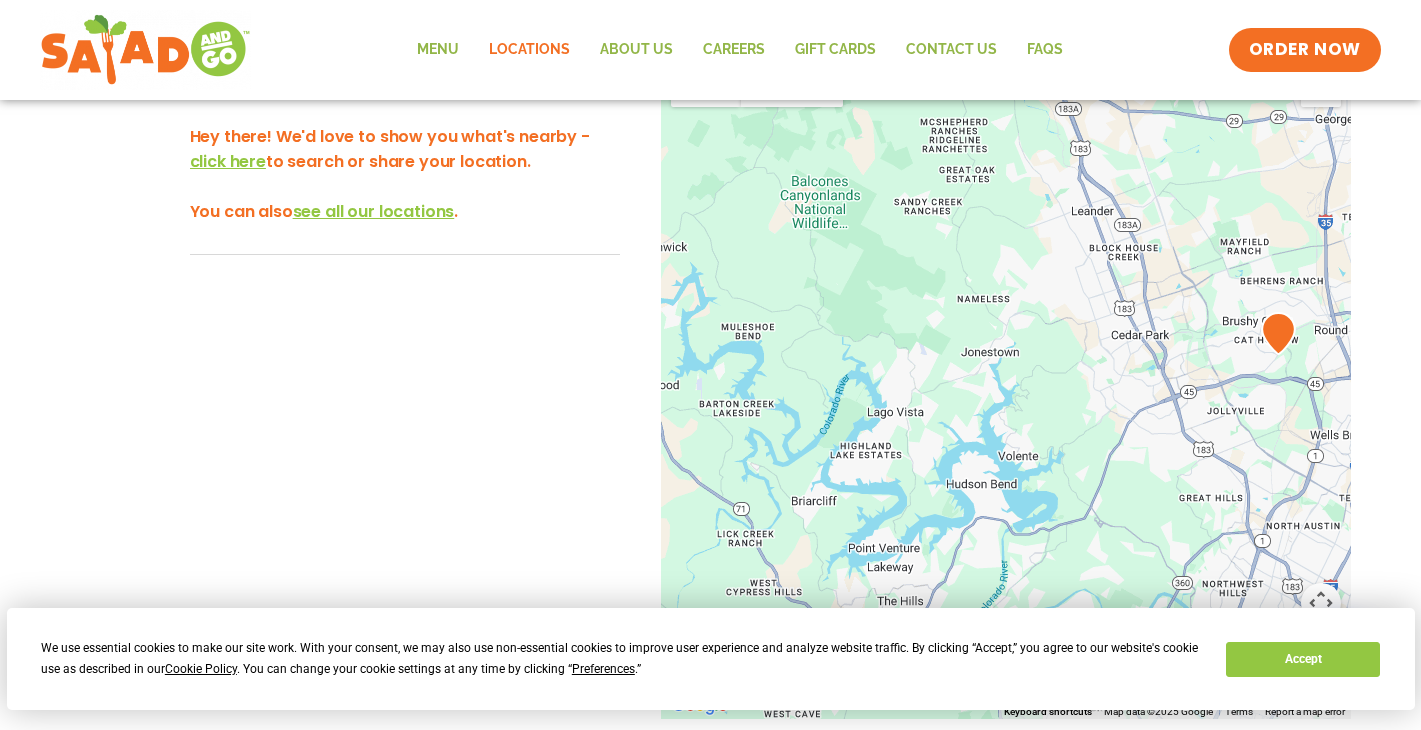 click on "To navigate, press the arrow keys." at bounding box center (1006, 388) 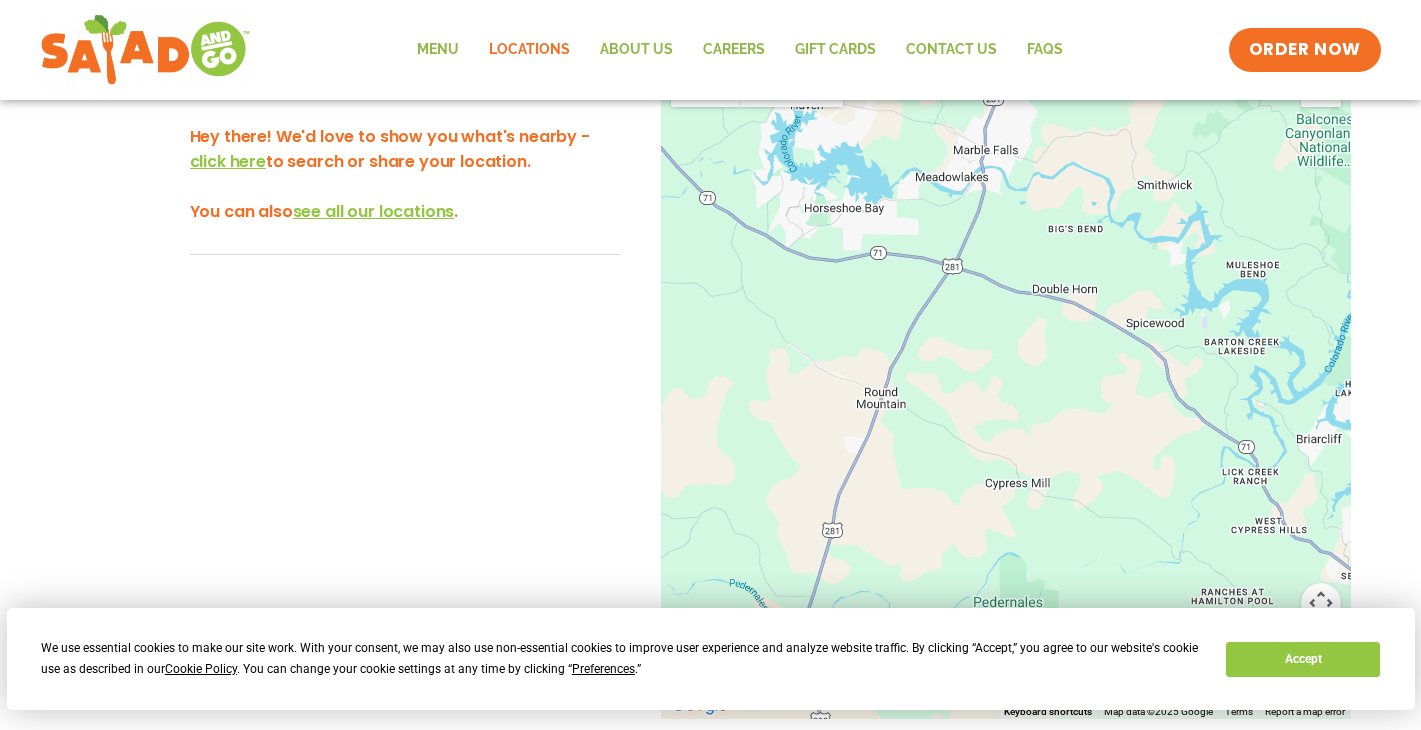 click on "← Move left → Move right ↑ Move up ↓ Move down + Zoom in - Zoom out Home Jump left by 75% End Jump right by 75% Page Up Jump up by 75% Page Down Jump down by 75% To navigate, press the arrow keys. Map Terrain Satellite Labels Keyboard shortcuts Map Data Map data ©2025 Google Map data ©2025 Google 5 km  Click to toggle between metric and imperial units Terms Report a map error" at bounding box center [711, 427] 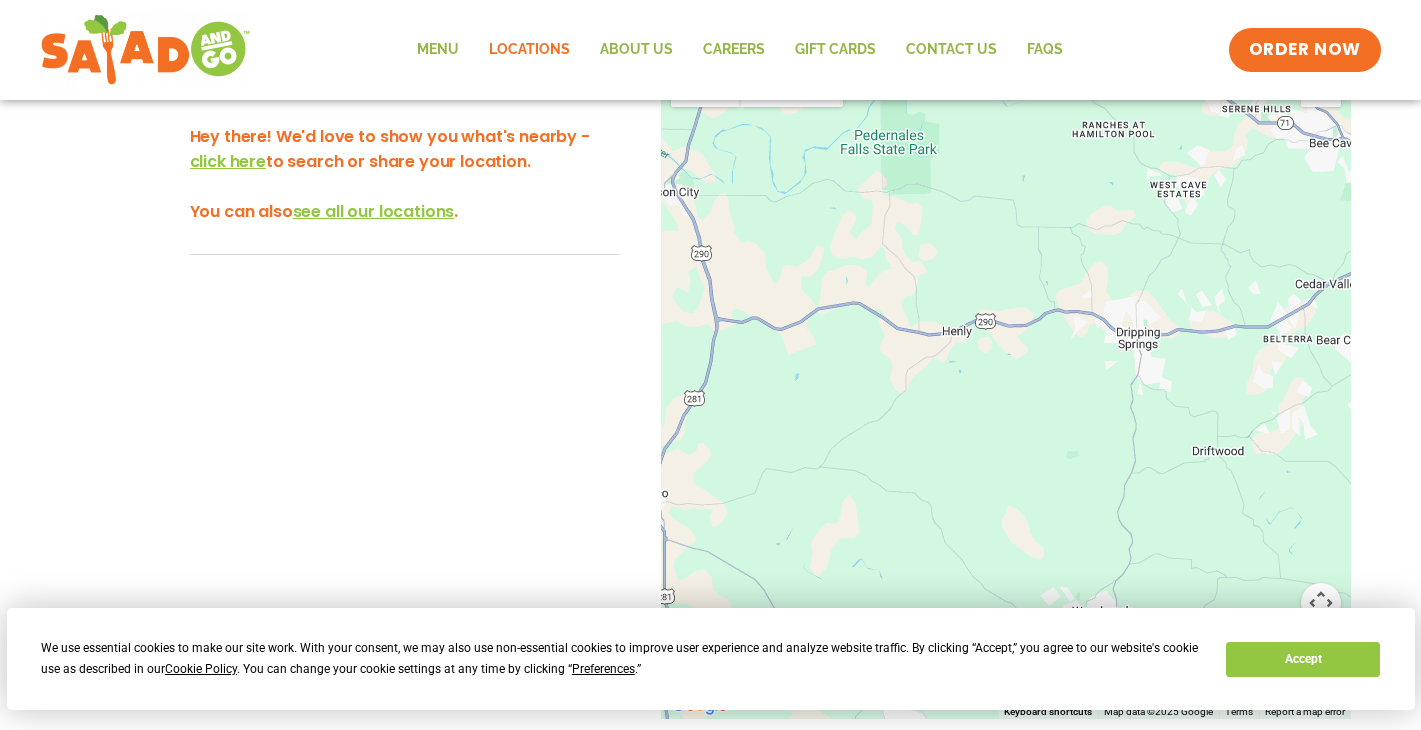 click on "To navigate, press the arrow keys." at bounding box center [1006, 388] 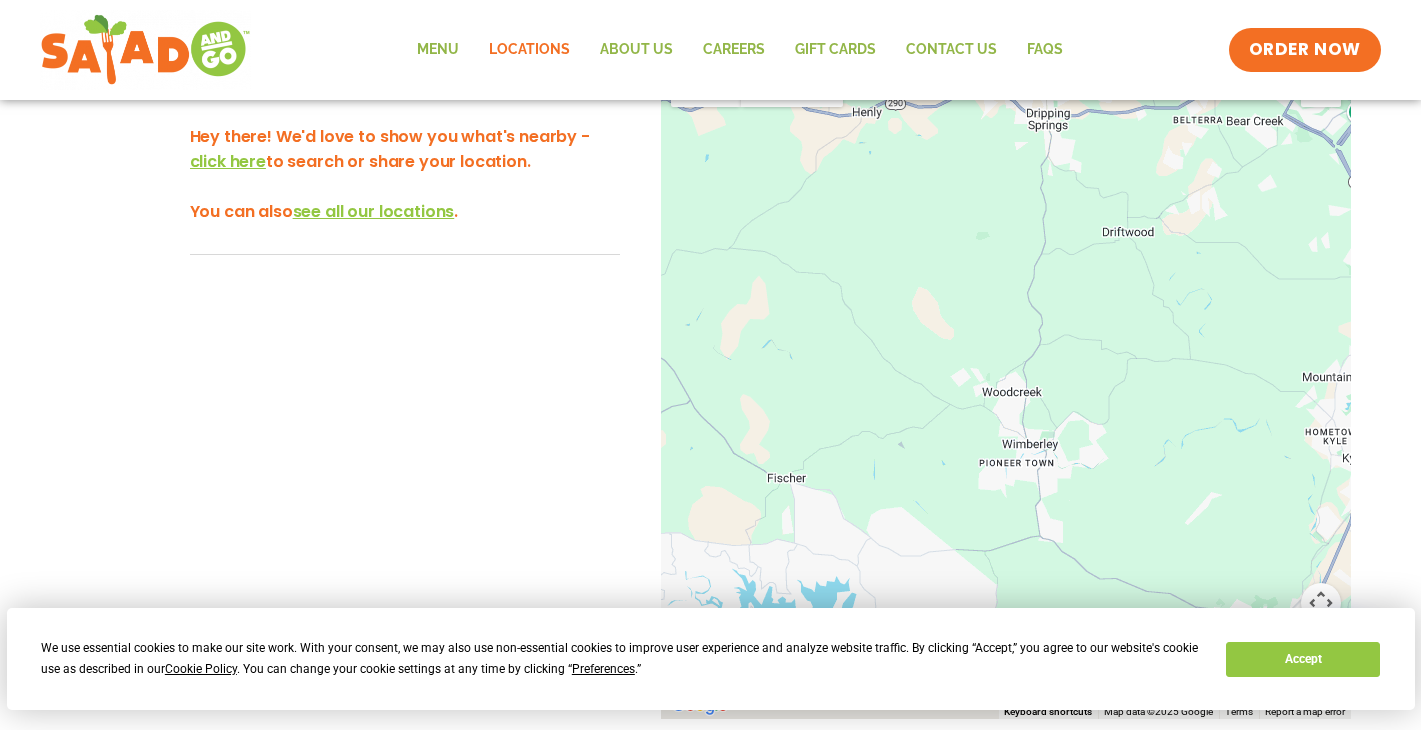 click on "**********" at bounding box center (710, 324) 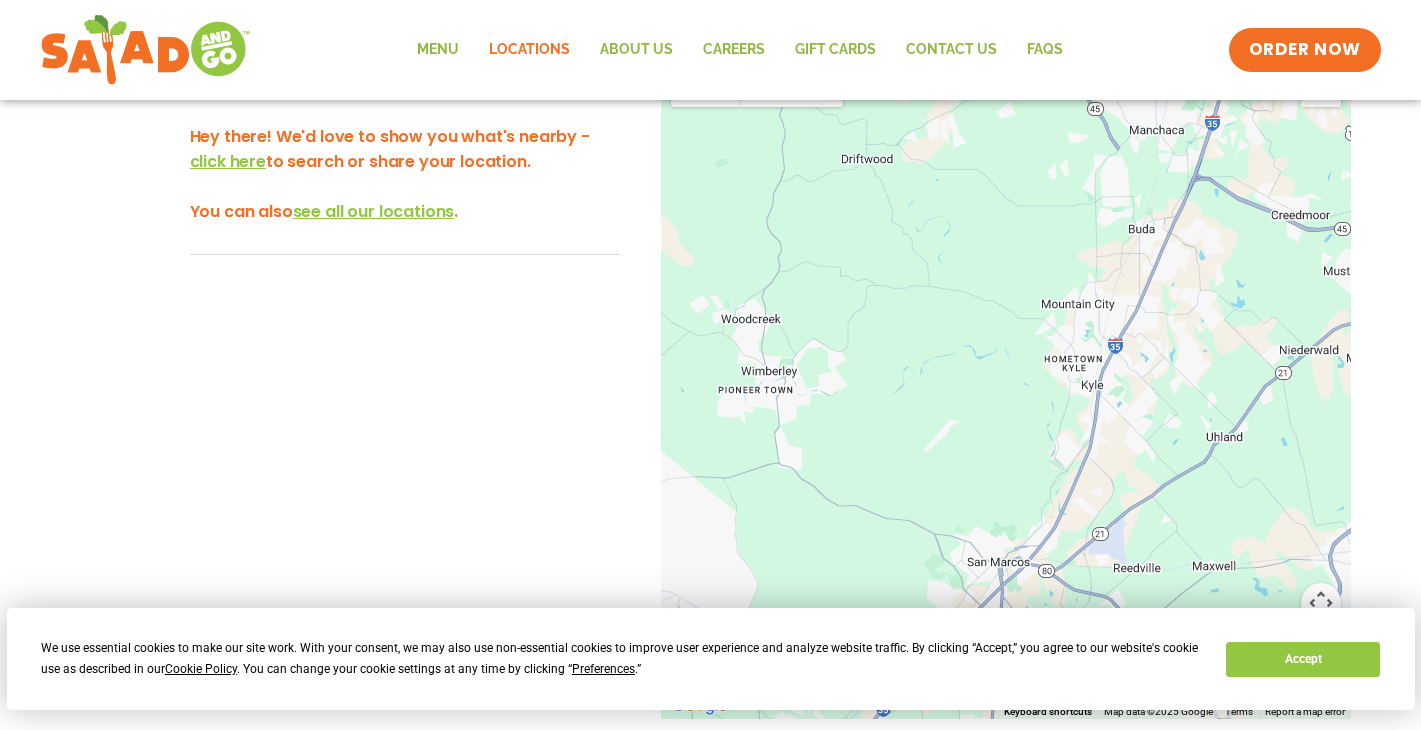 click on "To navigate, press the arrow keys." at bounding box center (1006, 388) 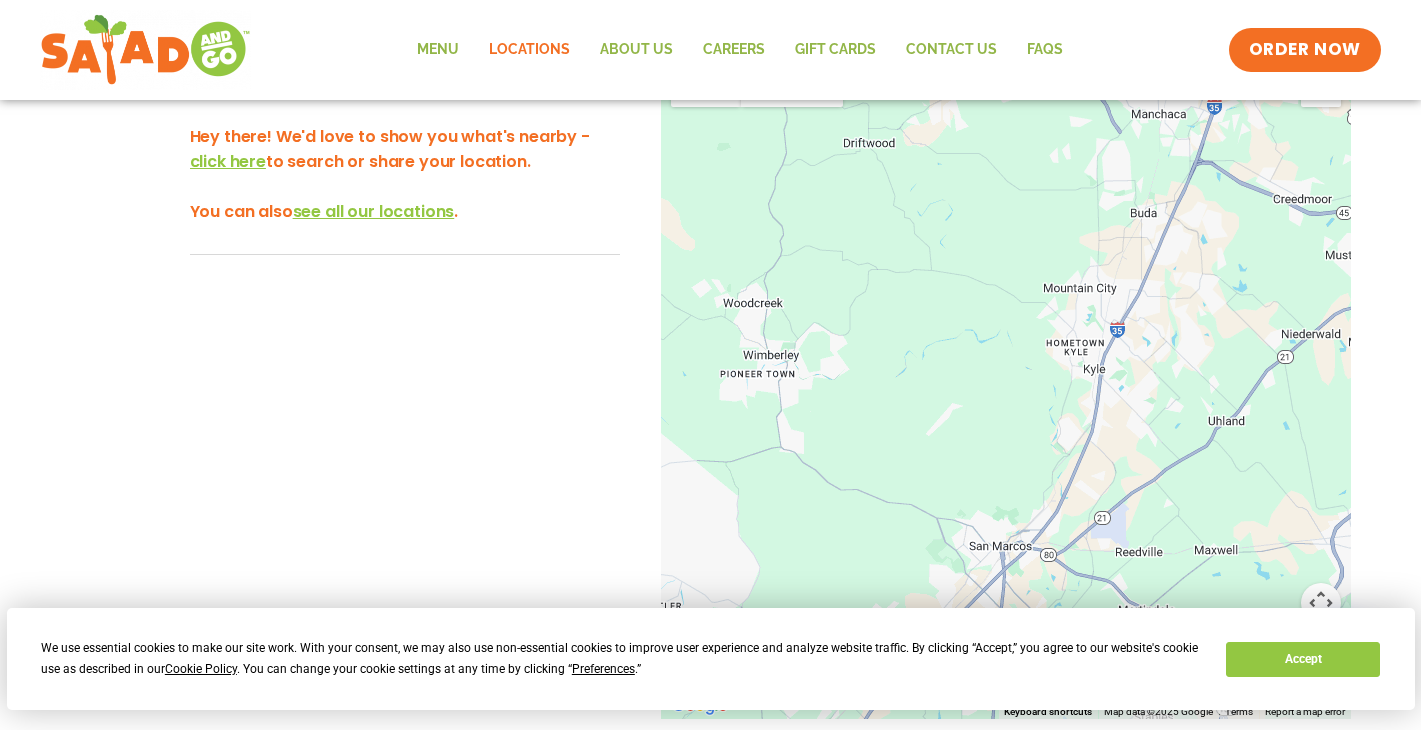 click on "To navigate, press the arrow keys." at bounding box center [1006, 388] 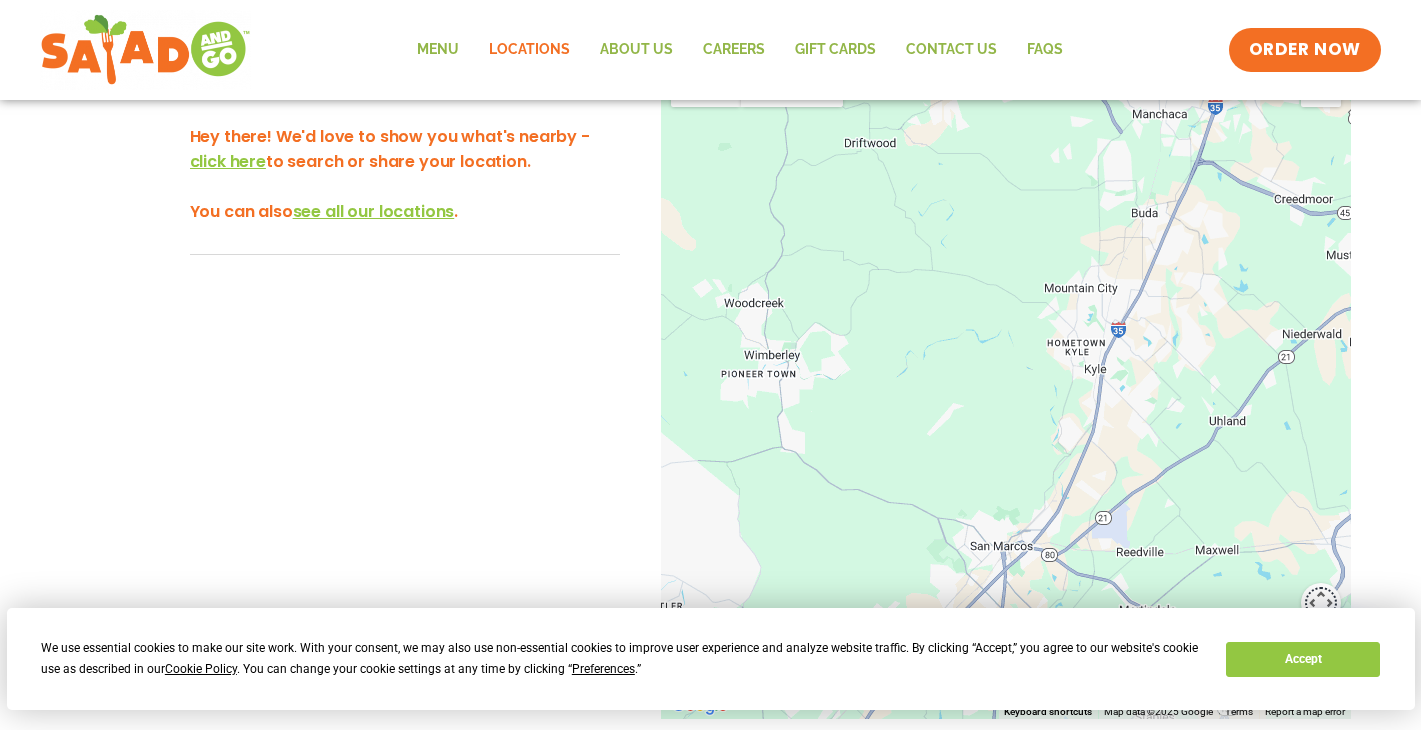 click at bounding box center [1321, 603] 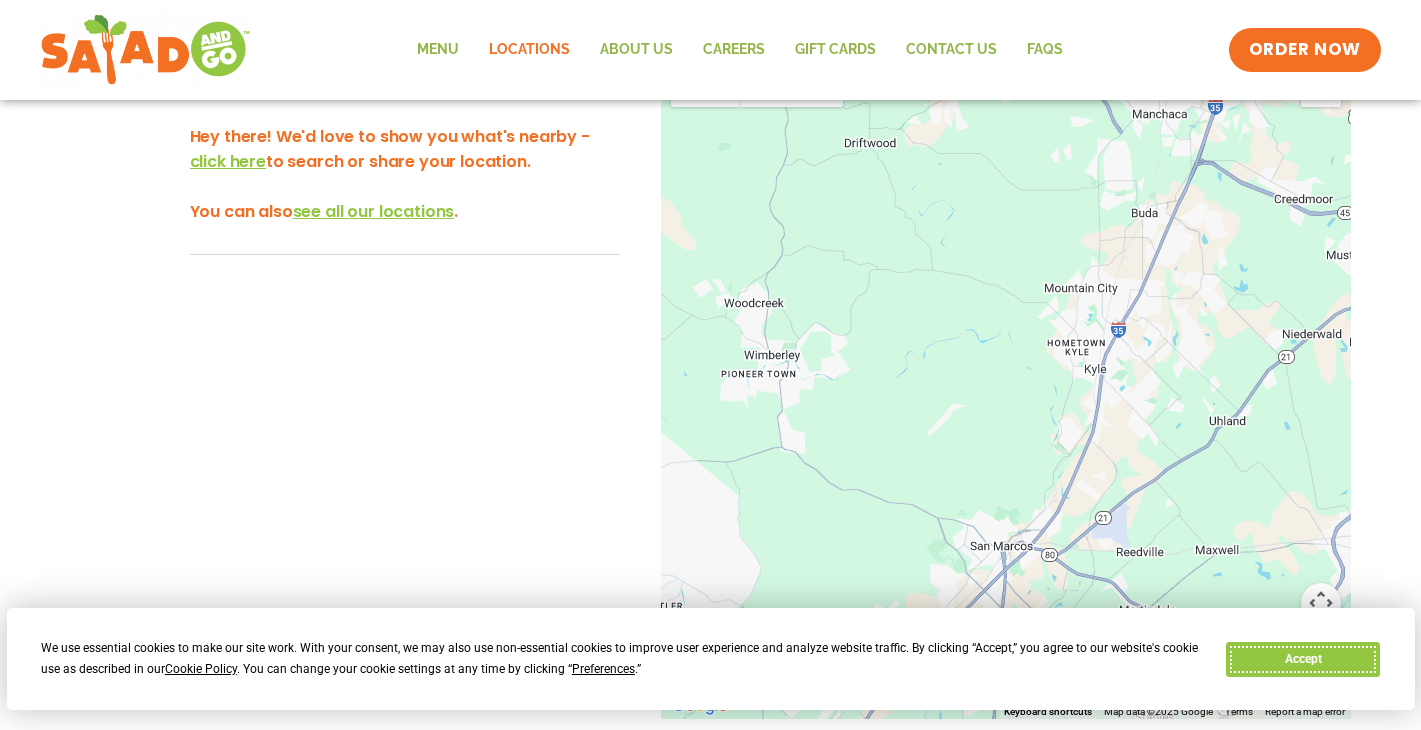 click on "Accept" at bounding box center (1303, 659) 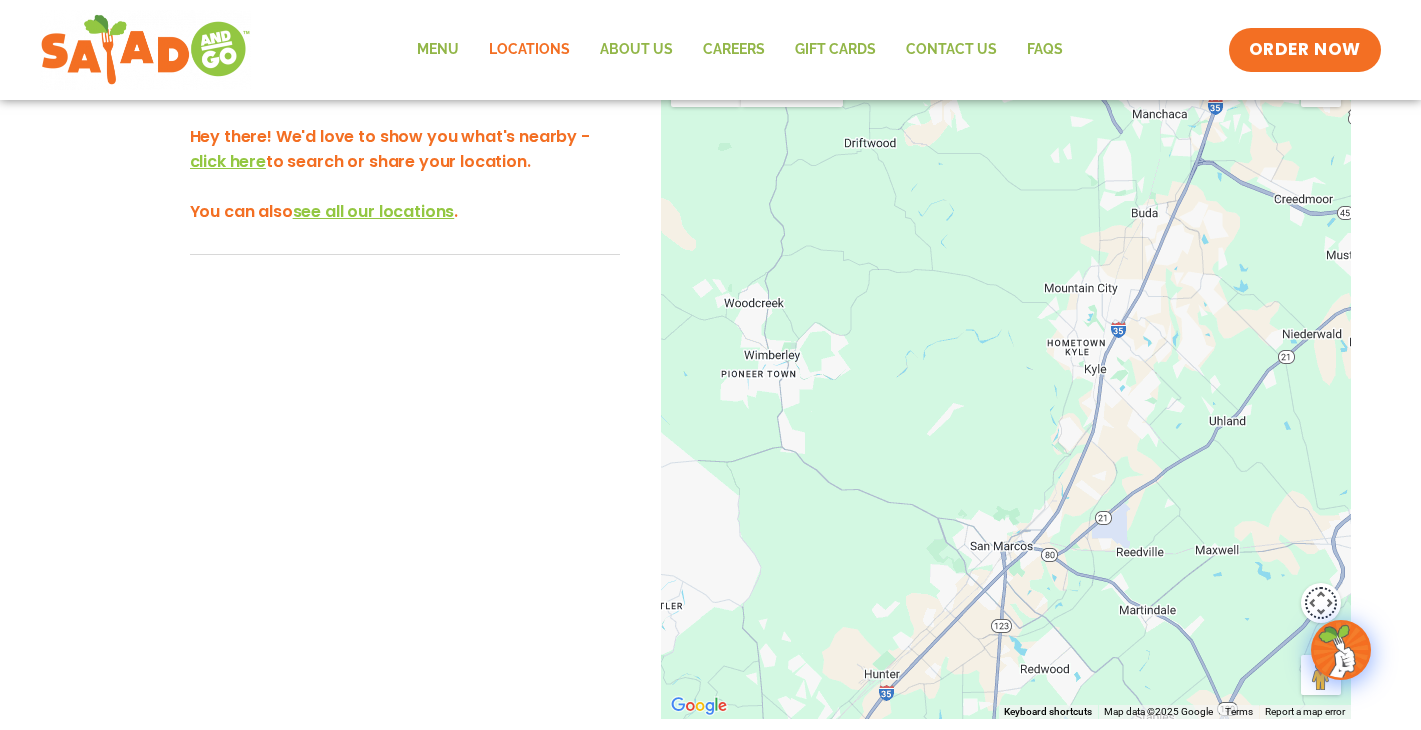 click at bounding box center (1321, 603) 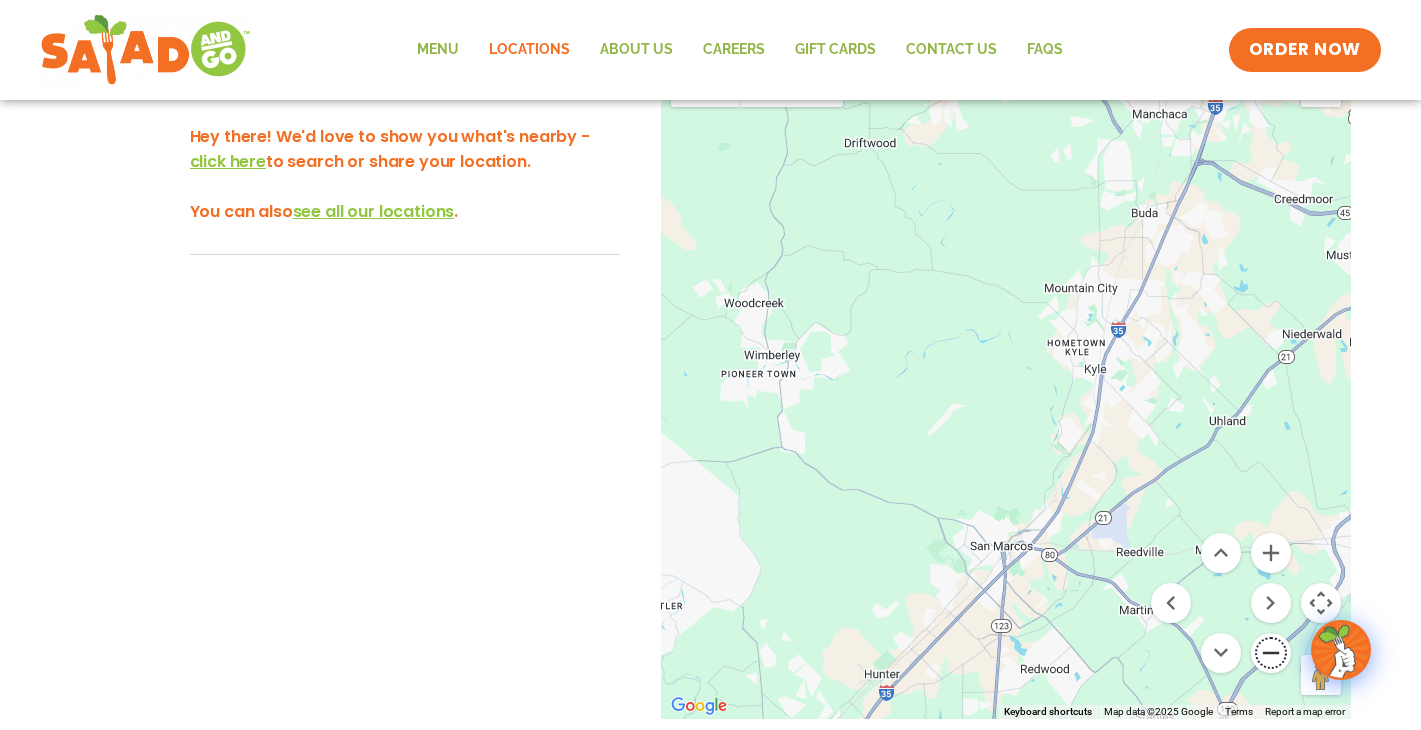 click at bounding box center [1271, 653] 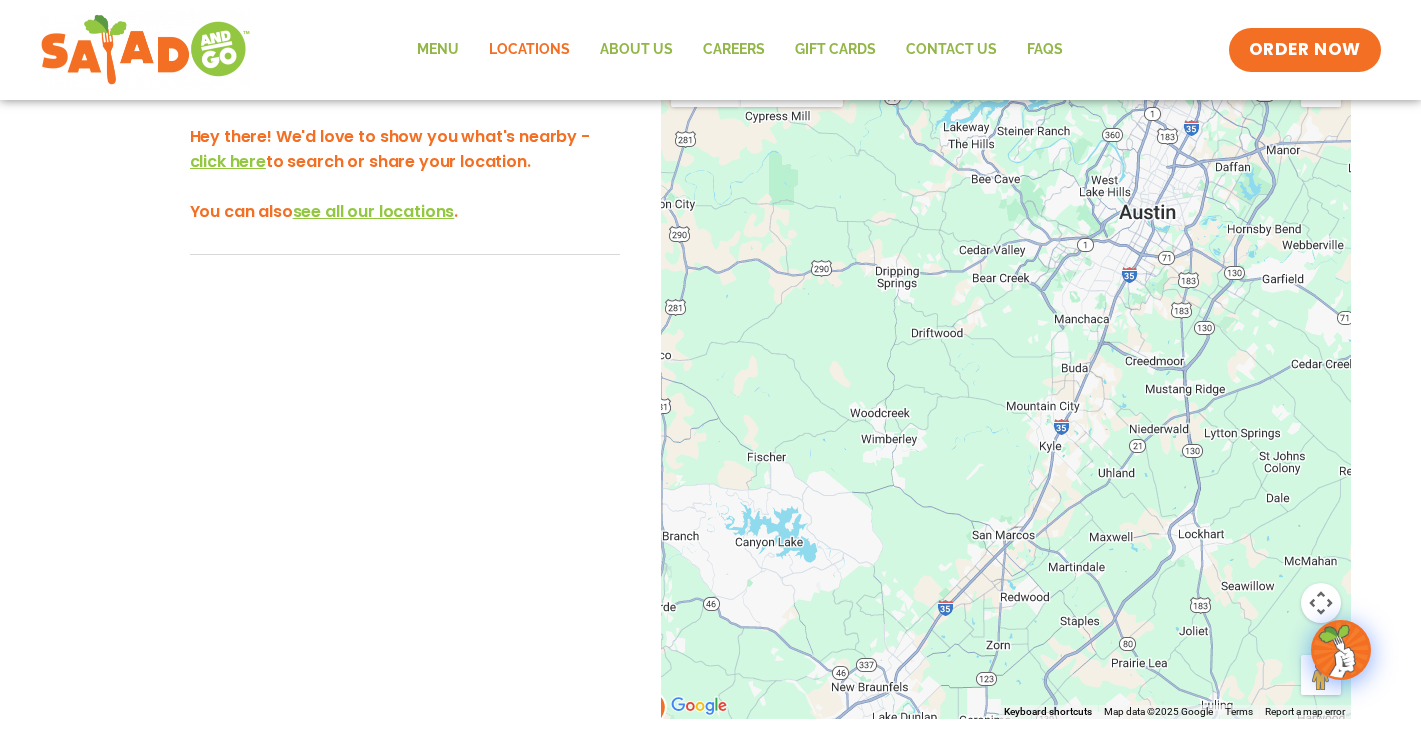 click on "To navigate, press the arrow keys." at bounding box center (1006, 388) 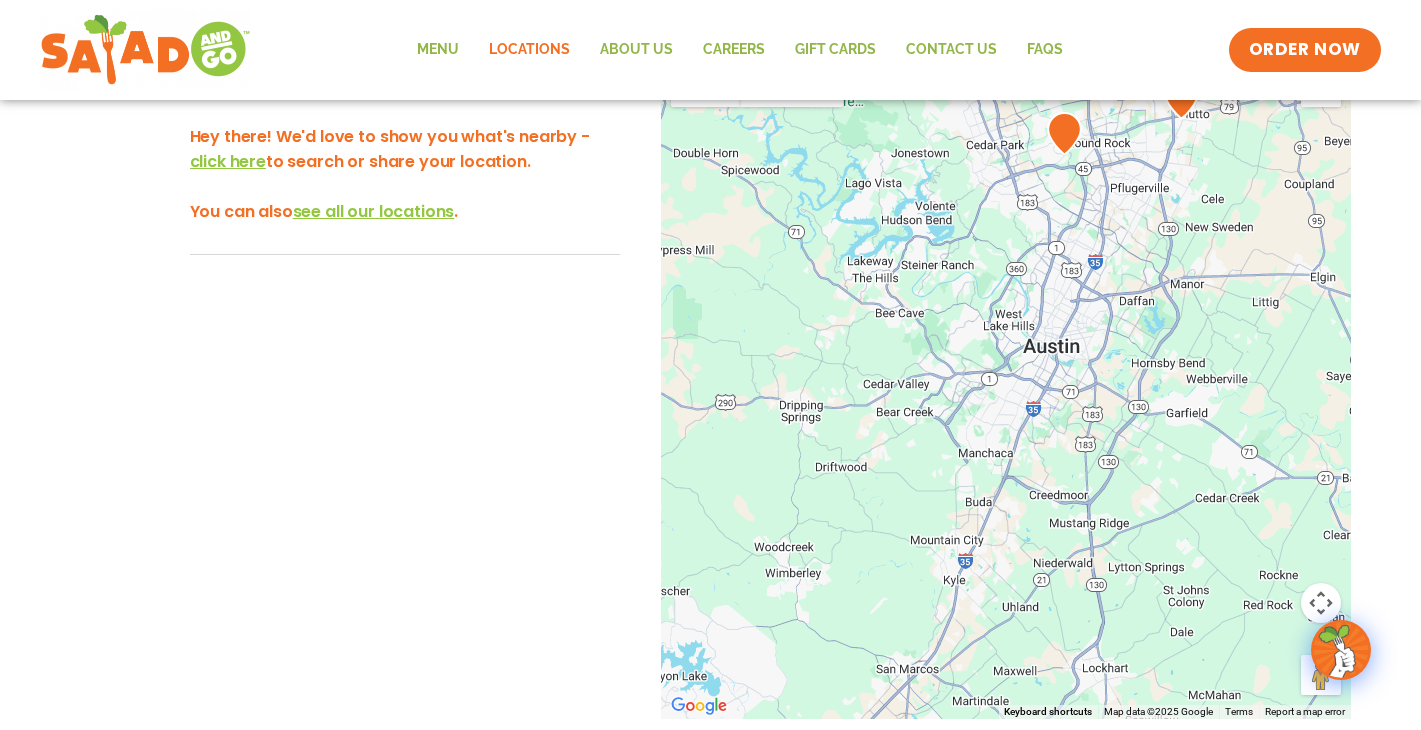 click on "To navigate, press the arrow keys." at bounding box center [1006, 388] 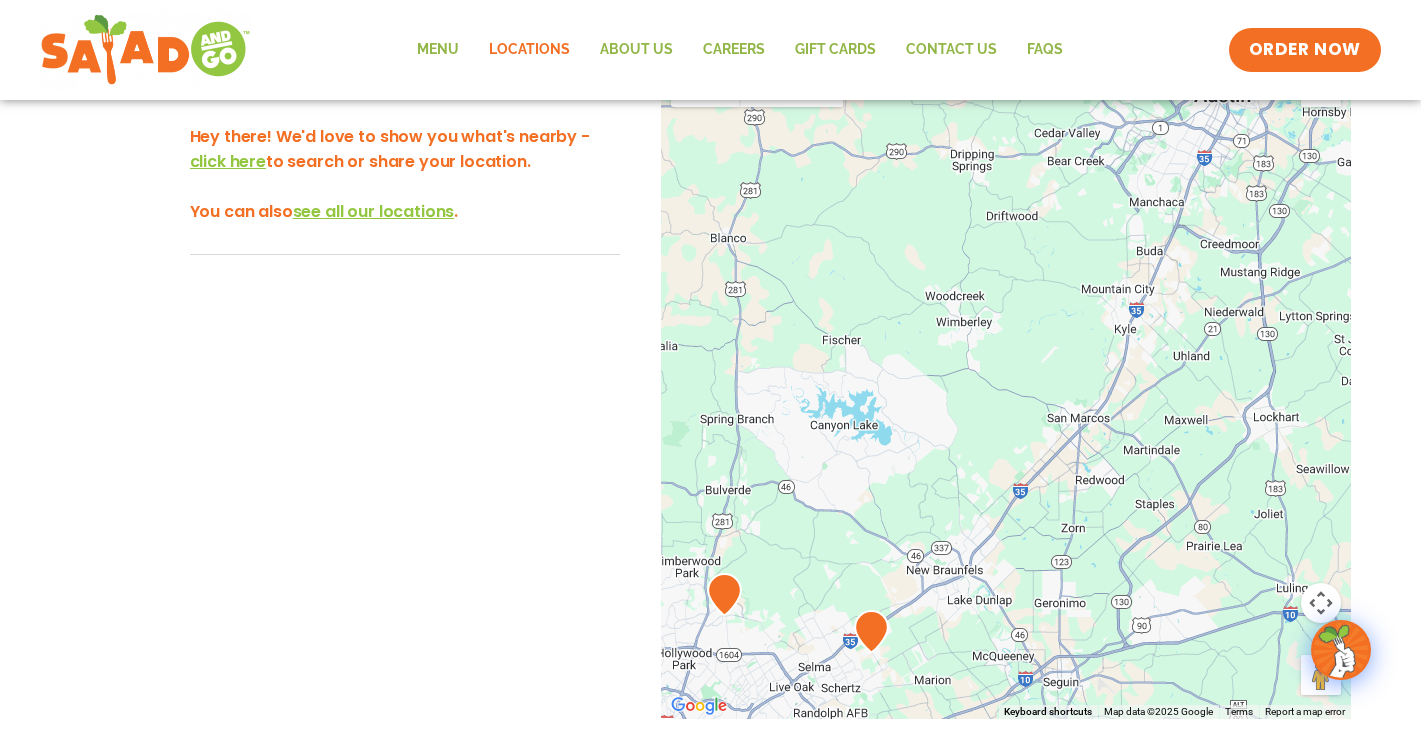 drag, startPoint x: 863, startPoint y: 585, endPoint x: 1033, endPoint y: 331, distance: 305.64032 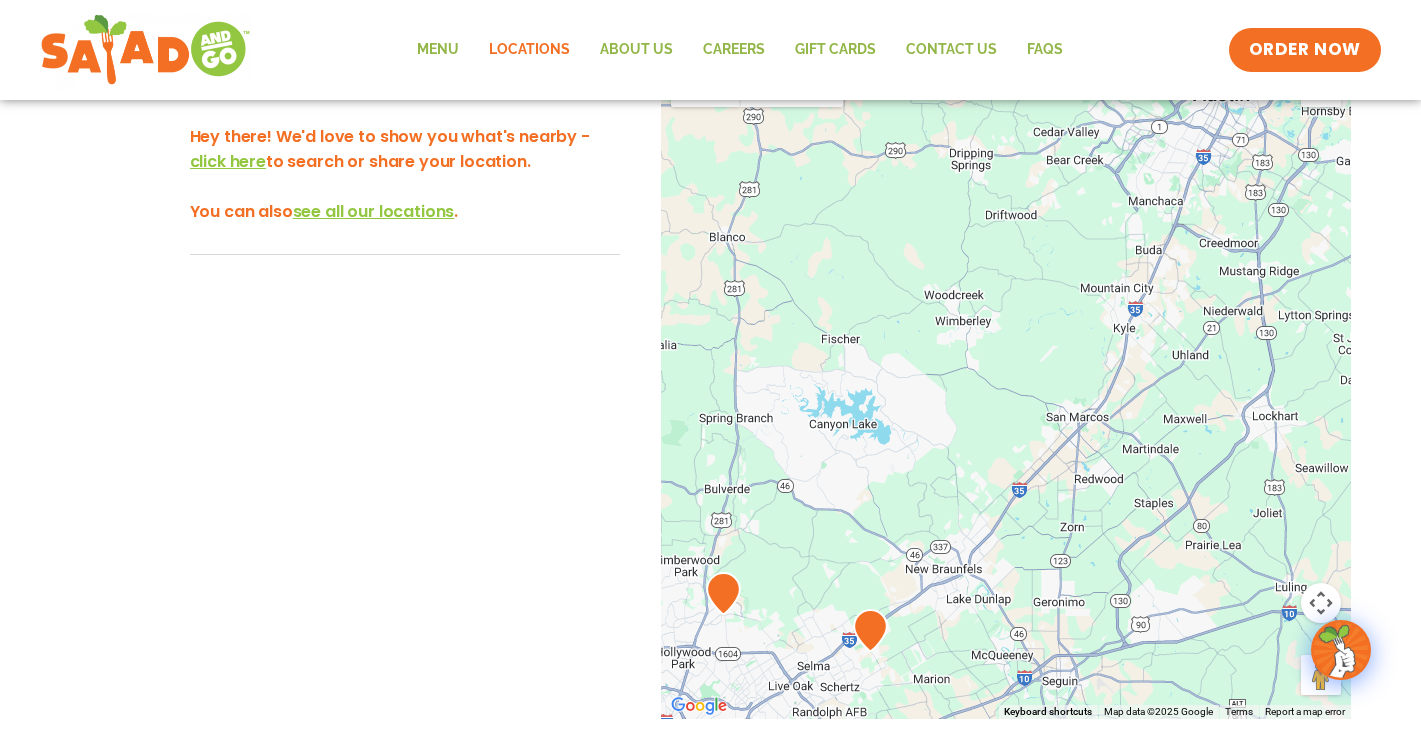click on "To navigate, press the arrow keys." at bounding box center (1006, 388) 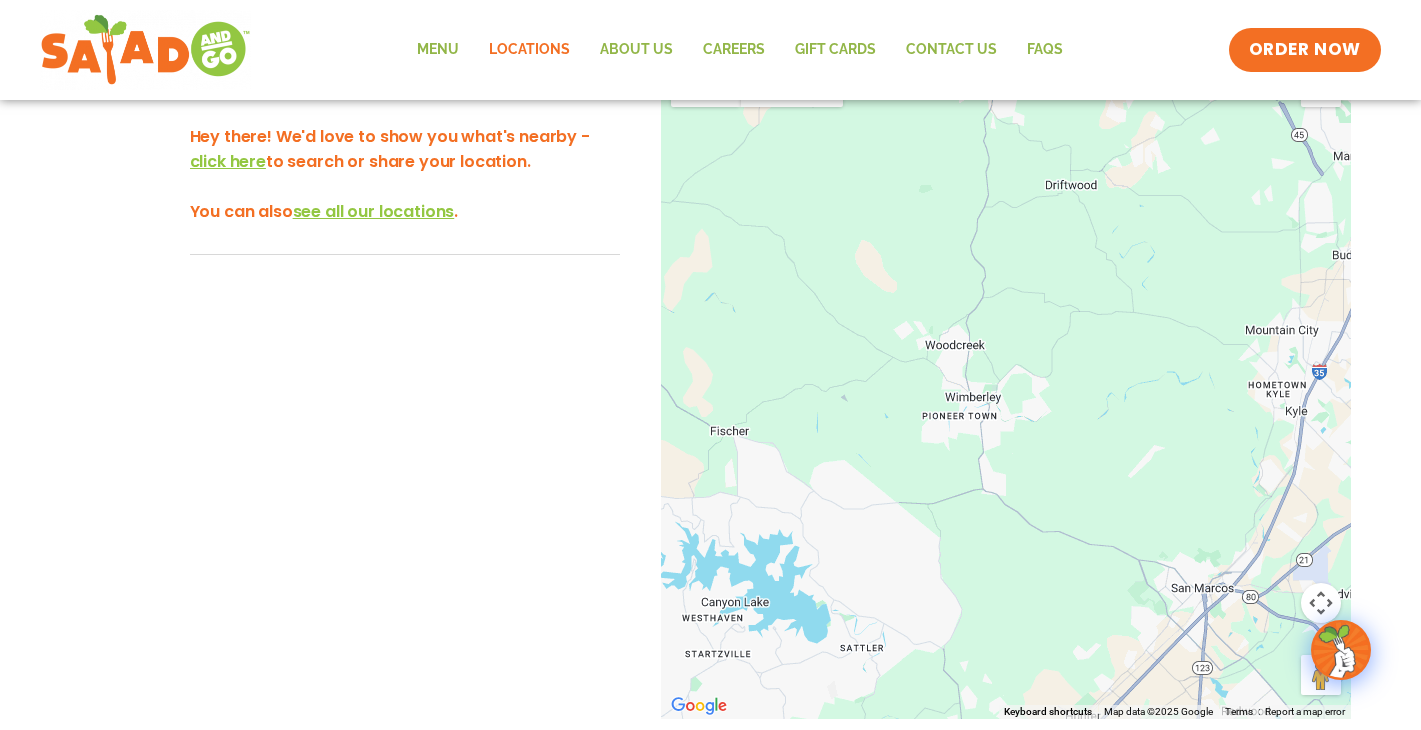 click on "To navigate, press the arrow keys." at bounding box center (1006, 388) 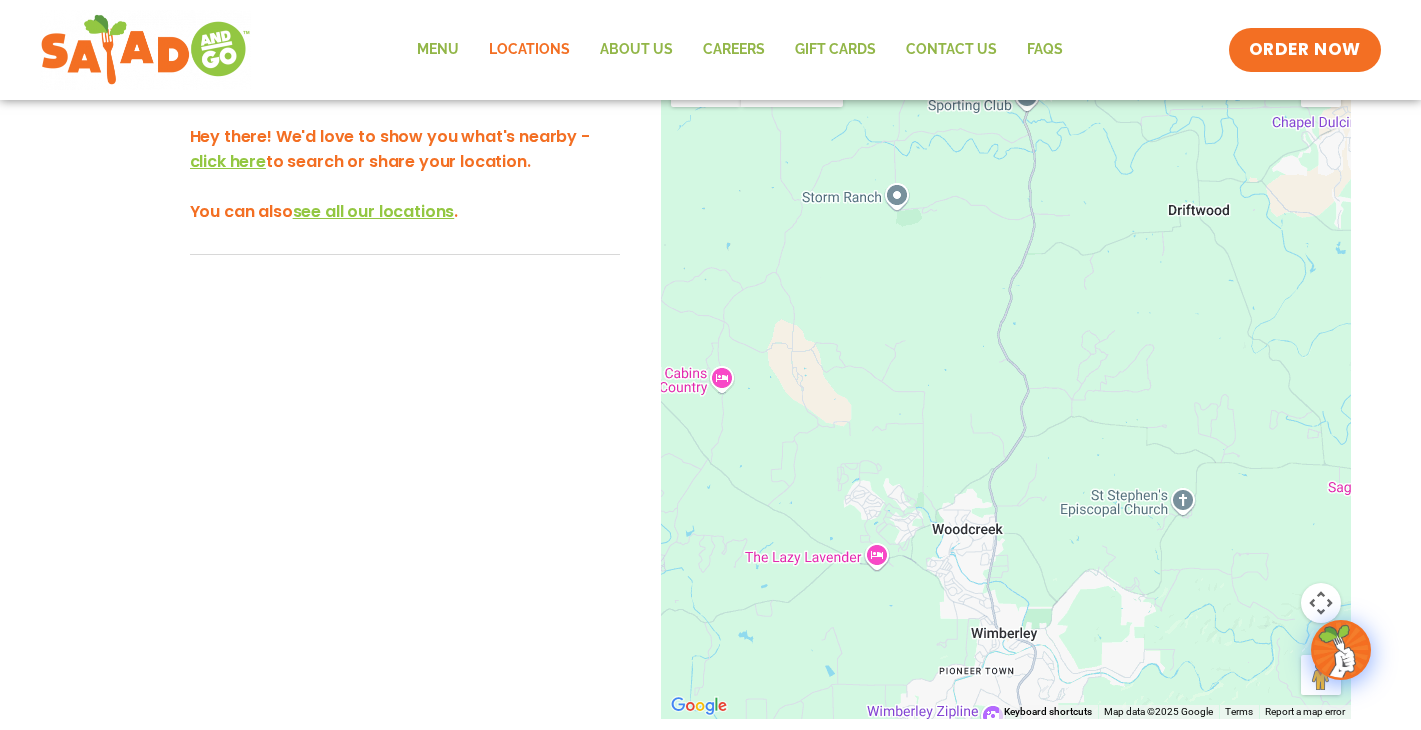 drag, startPoint x: 954, startPoint y: 342, endPoint x: 960, endPoint y: 386, distance: 44.407207 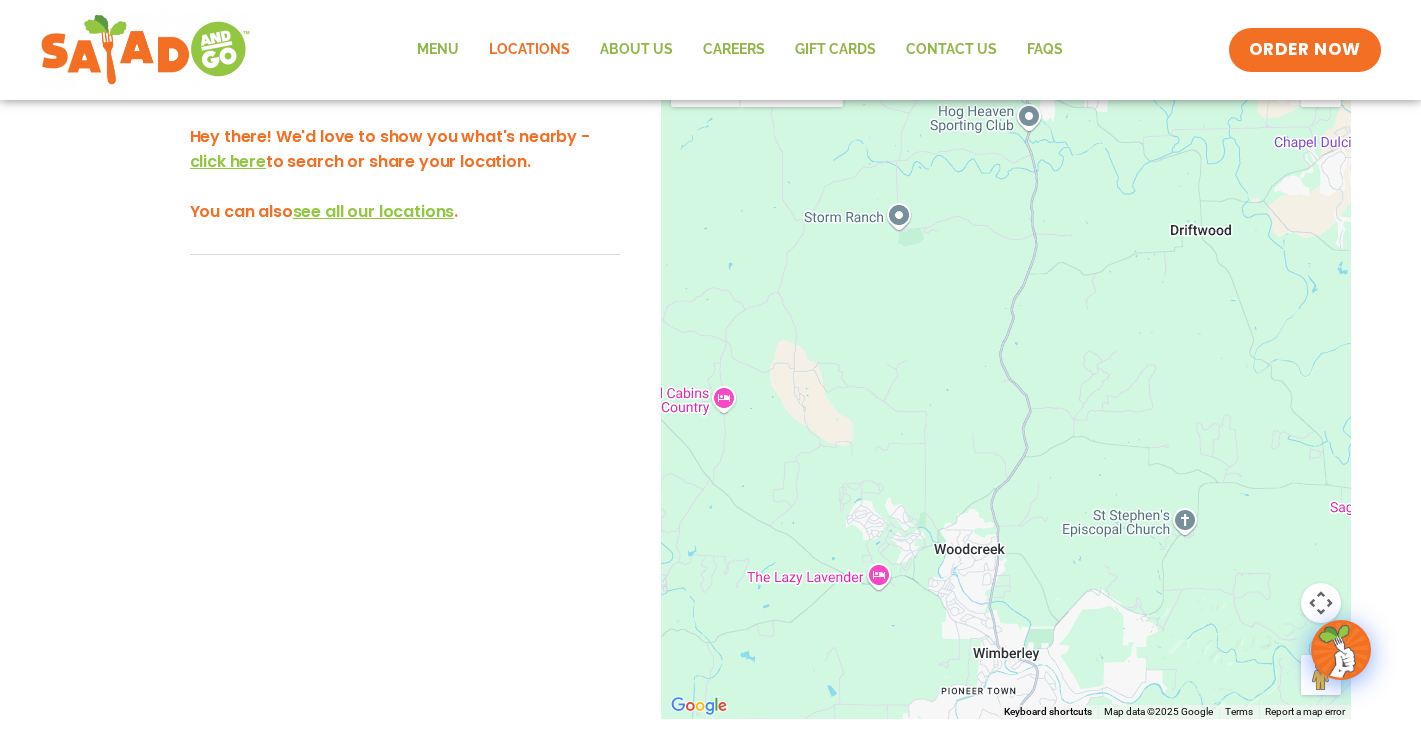 click on "To navigate, press the arrow keys." at bounding box center [1006, 388] 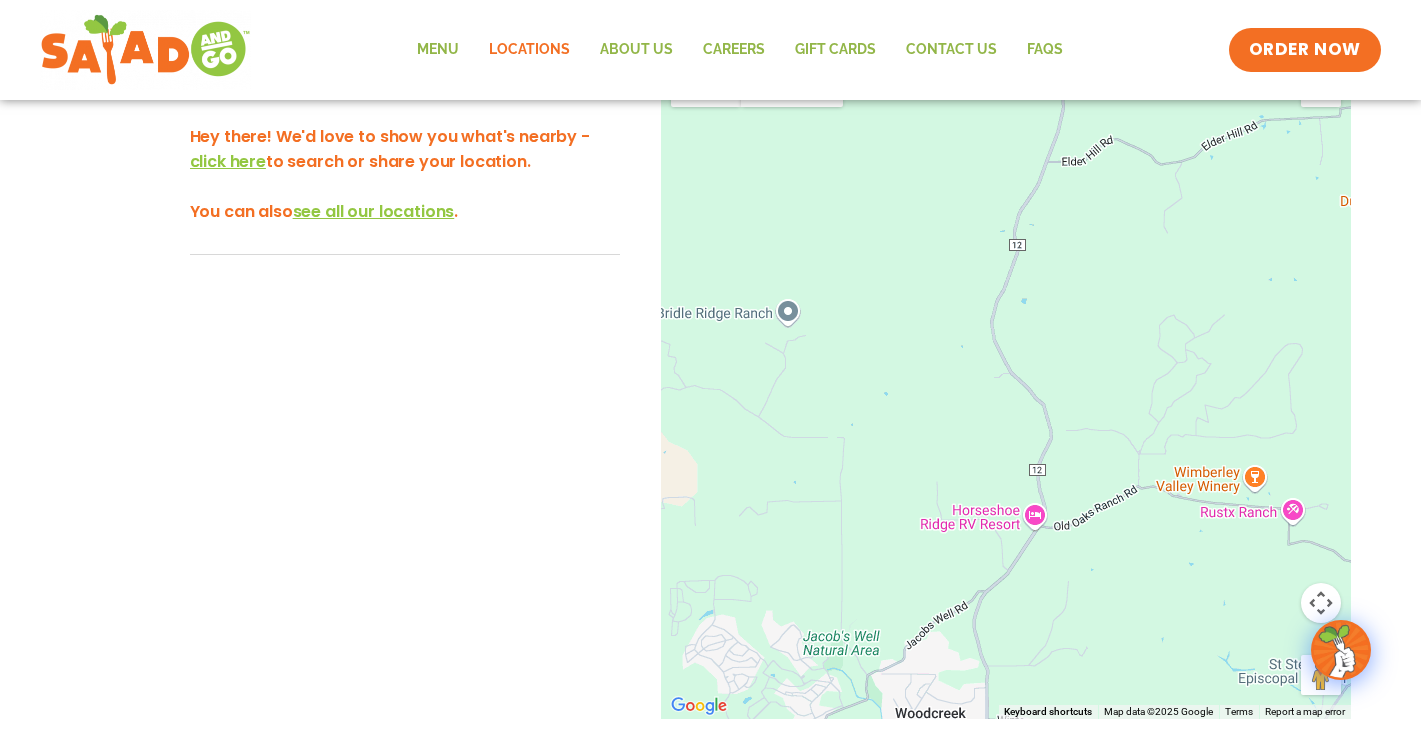 click on "To navigate, press the arrow keys." at bounding box center (1006, 388) 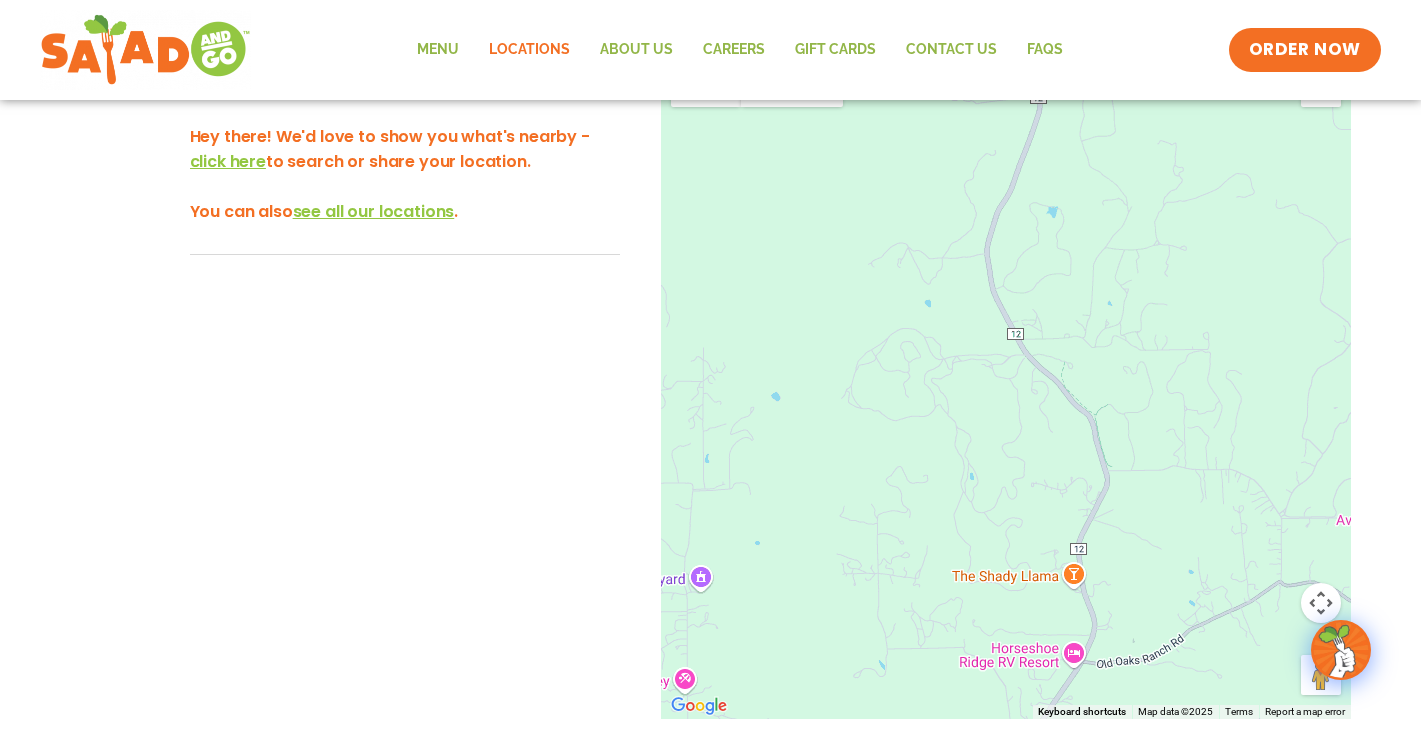 drag, startPoint x: 992, startPoint y: 433, endPoint x: 971, endPoint y: 306, distance: 128.72452 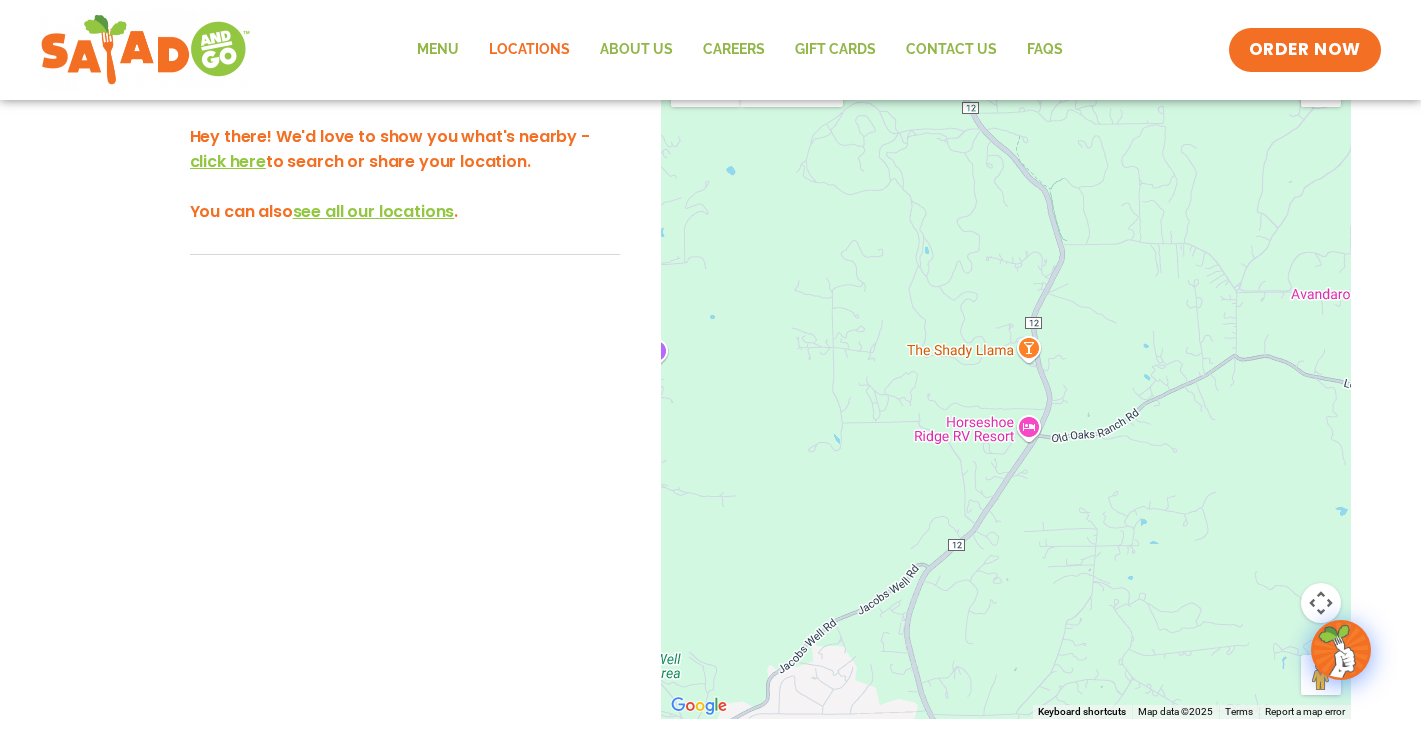 drag, startPoint x: 982, startPoint y: 456, endPoint x: 1003, endPoint y: 302, distance: 155.42522 